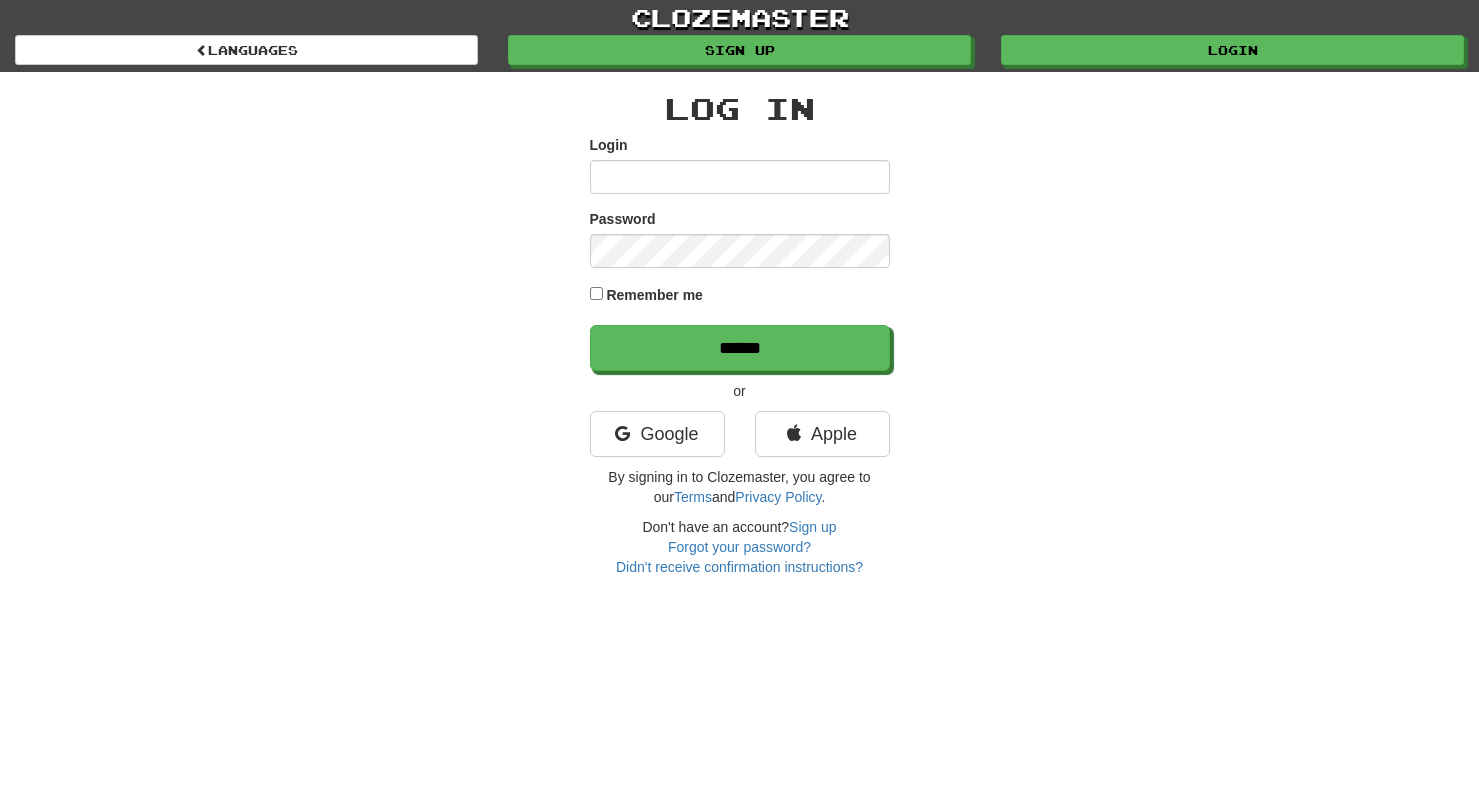 scroll, scrollTop: 0, scrollLeft: 0, axis: both 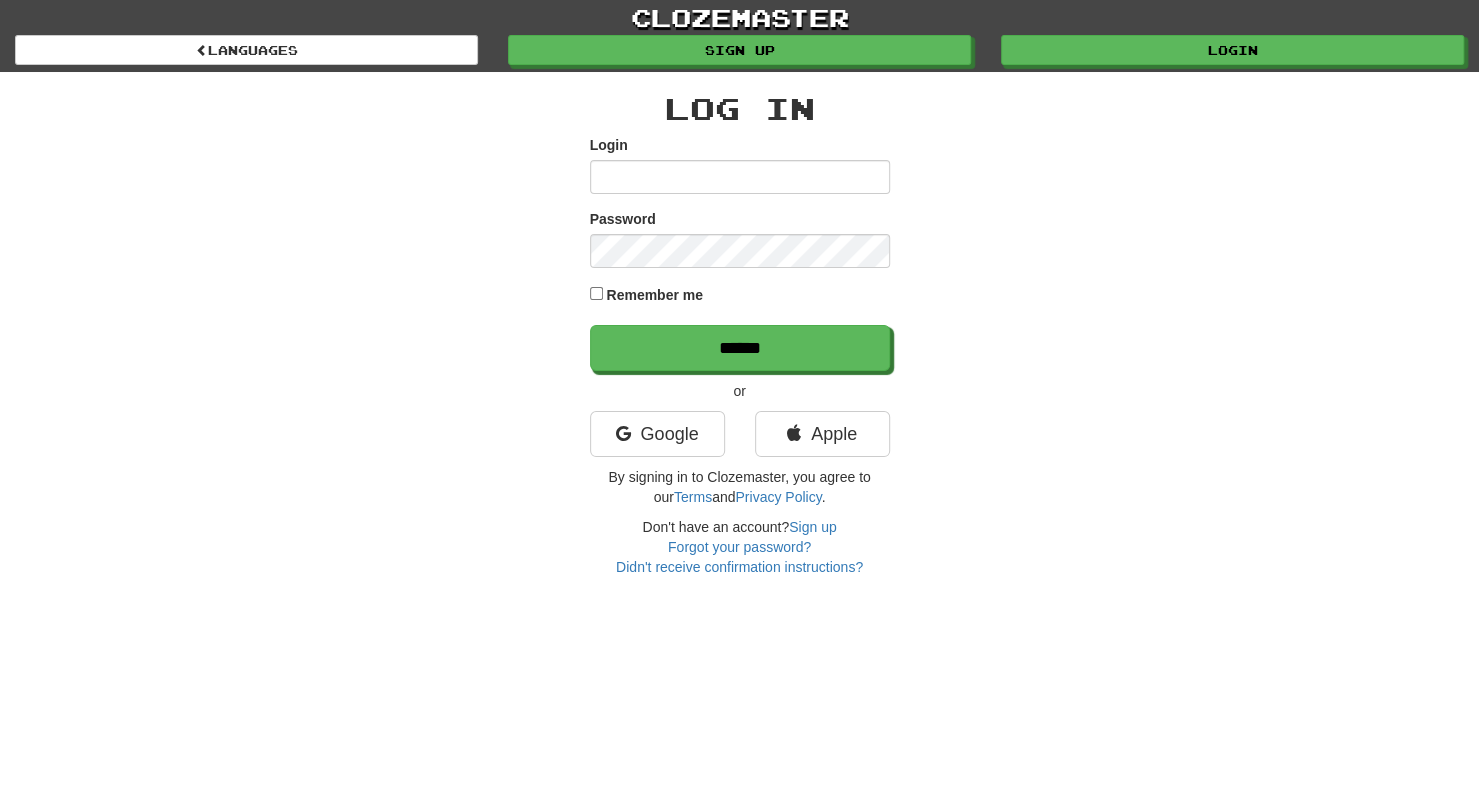 drag, startPoint x: 0, startPoint y: 0, endPoint x: 737, endPoint y: 175, distance: 757.49194 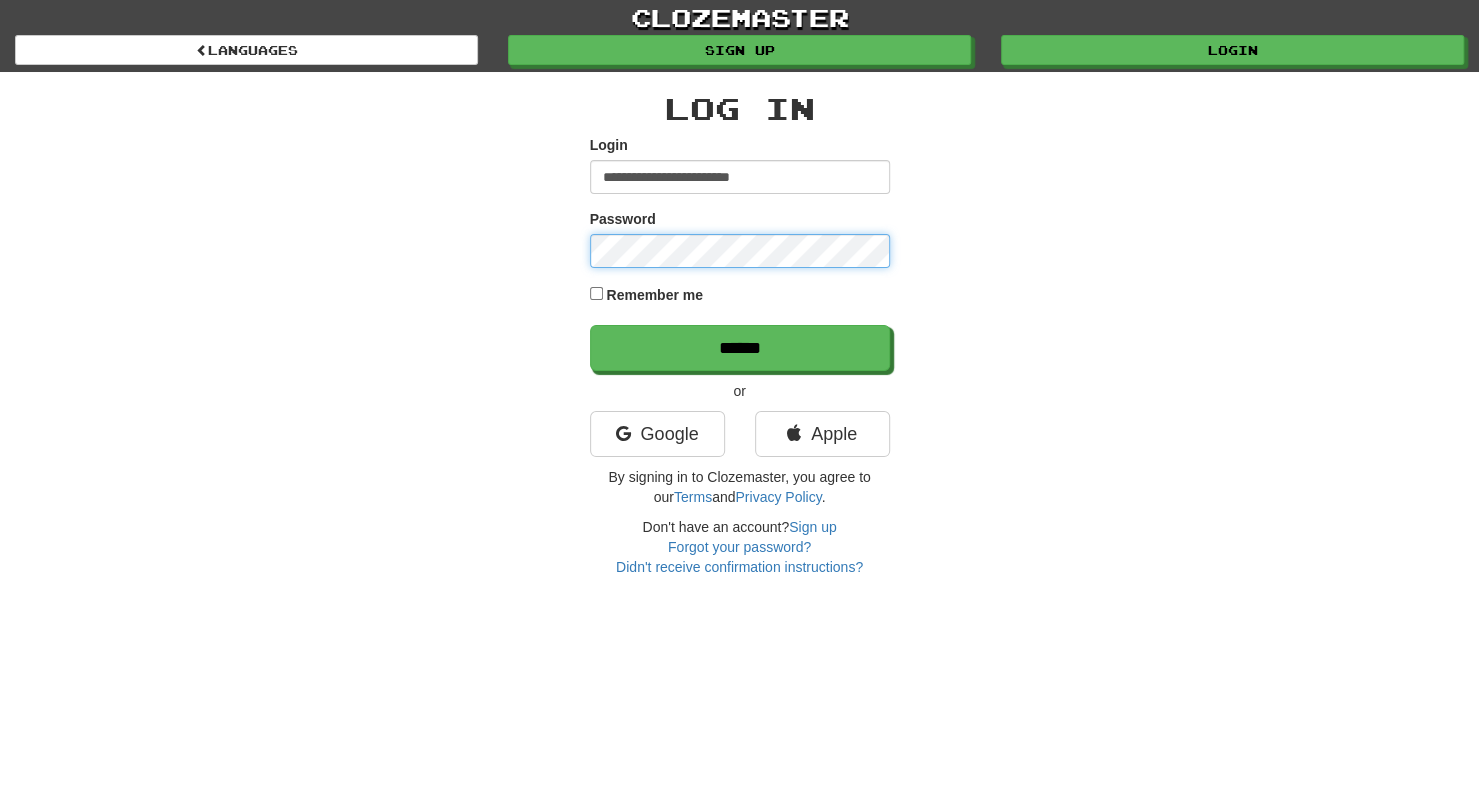 click on "******" at bounding box center [740, 348] 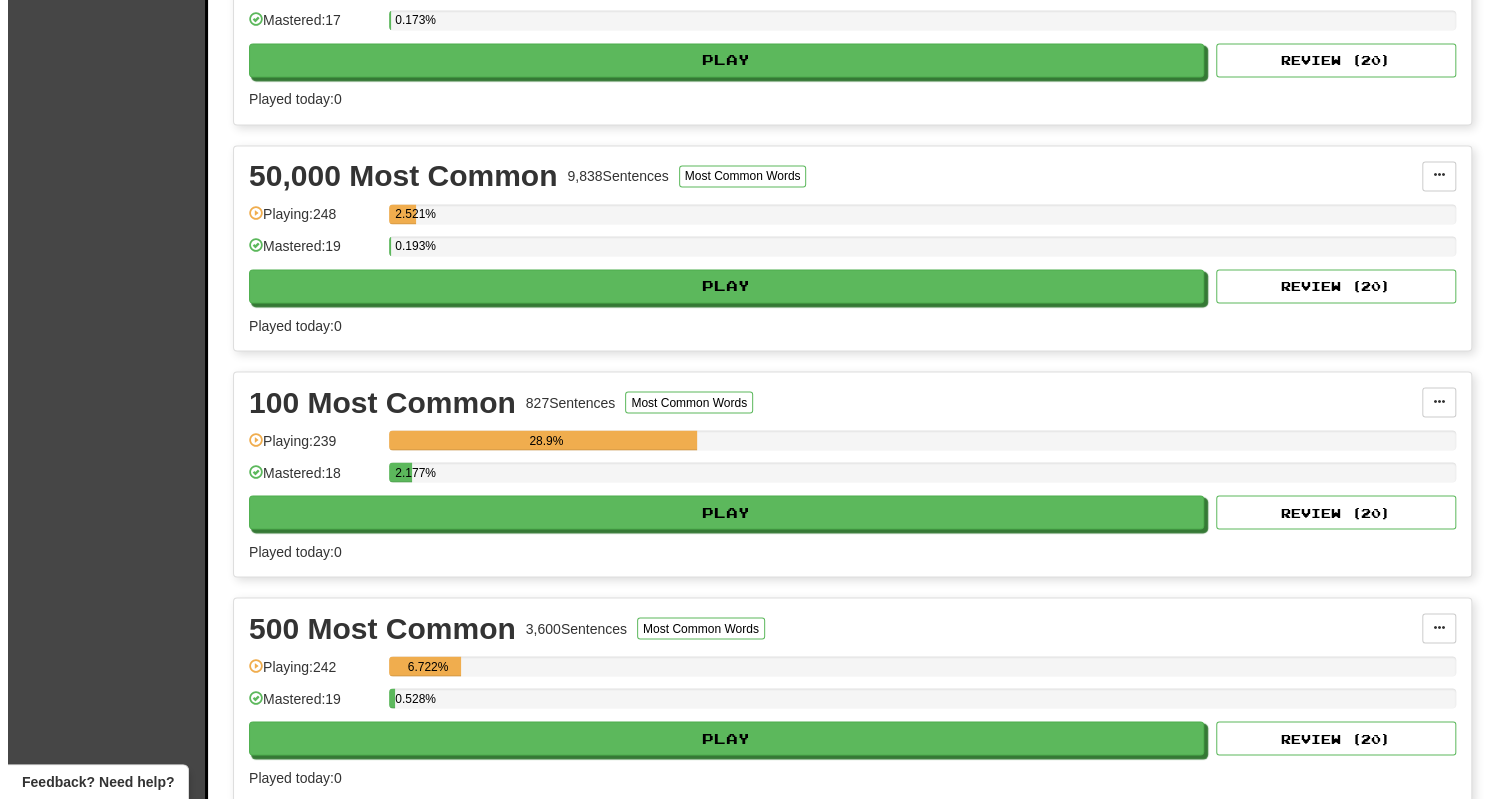 scroll, scrollTop: 1931, scrollLeft: 0, axis: vertical 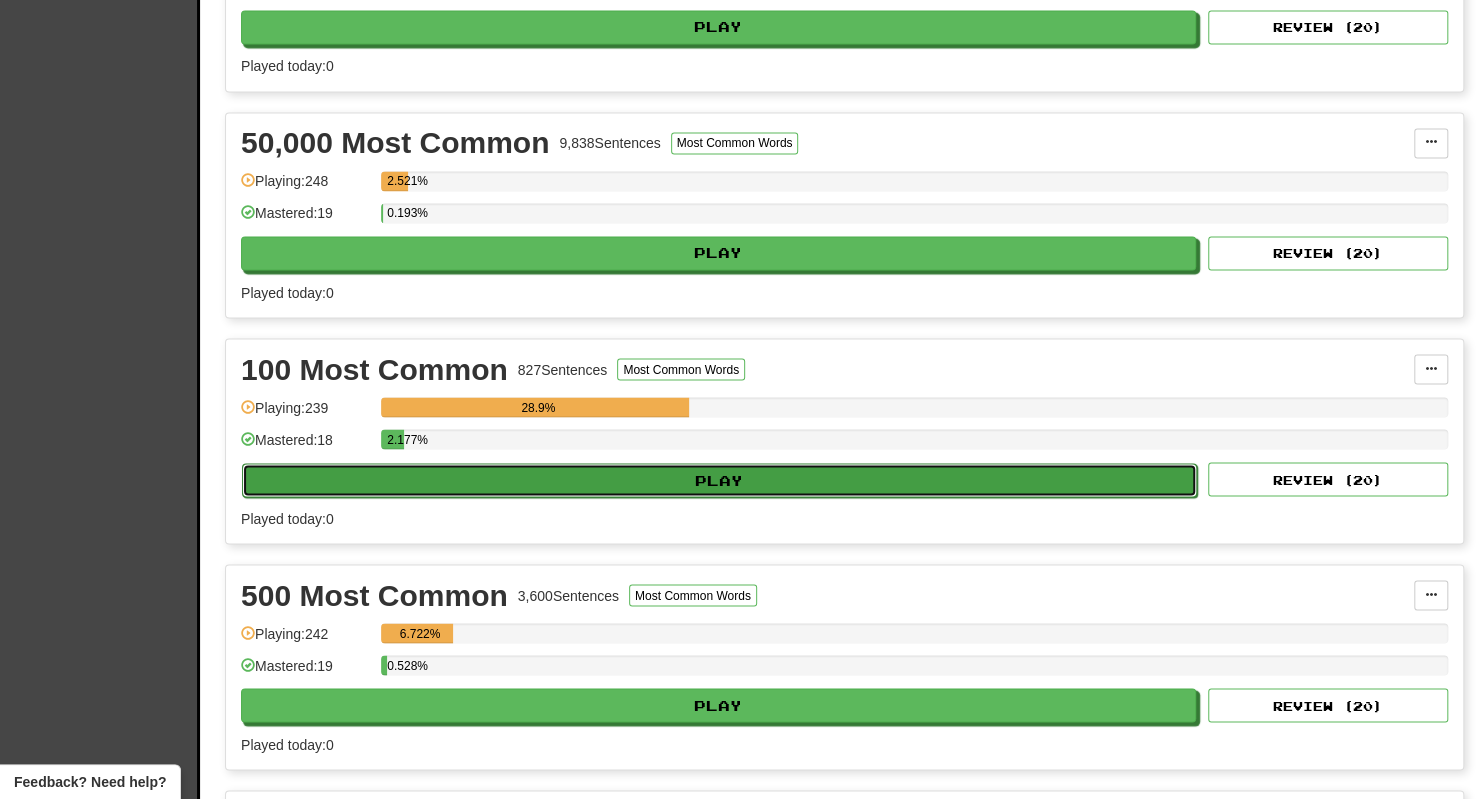 click on "Play" at bounding box center [719, 480] 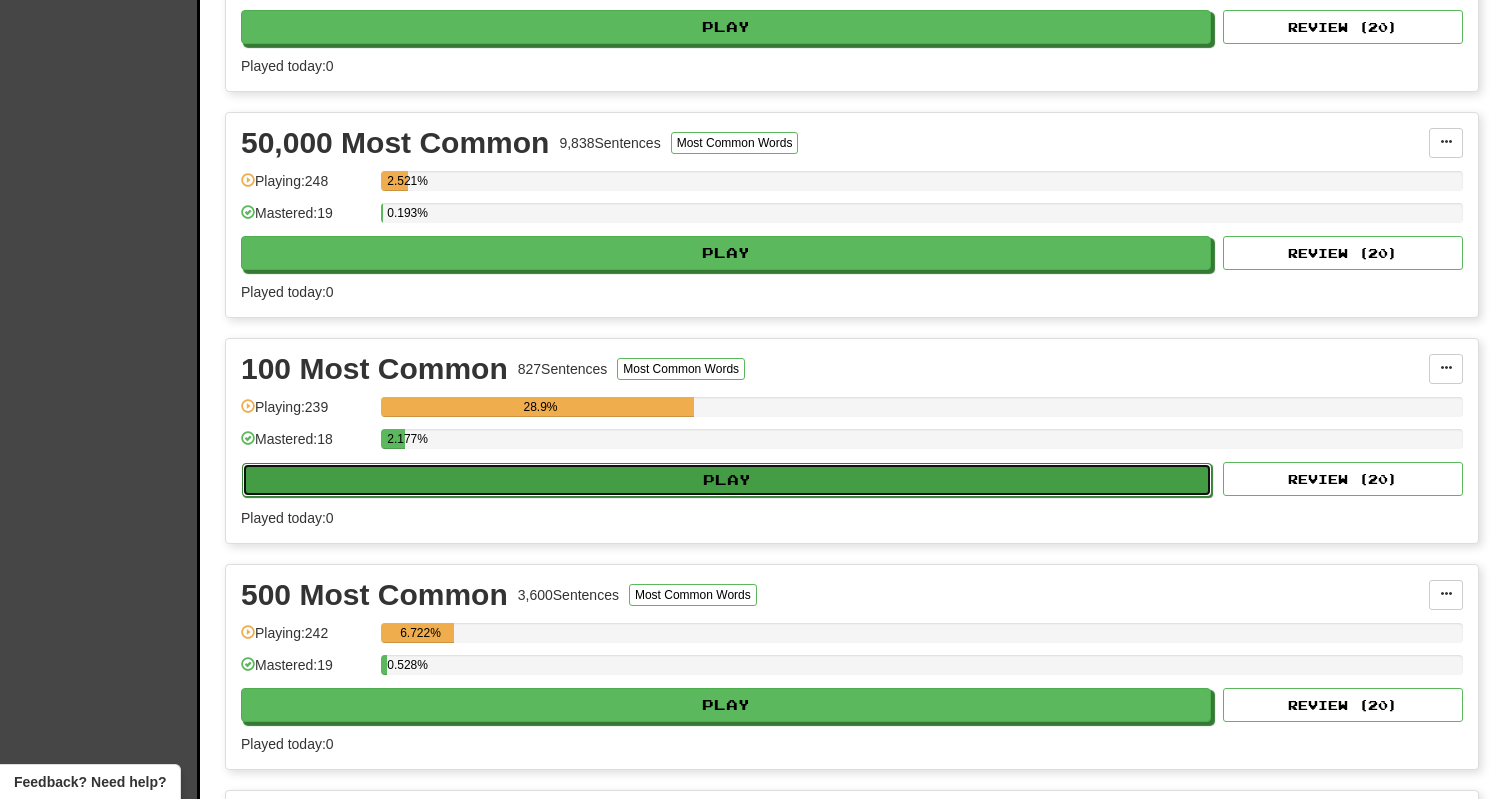 select on "**" 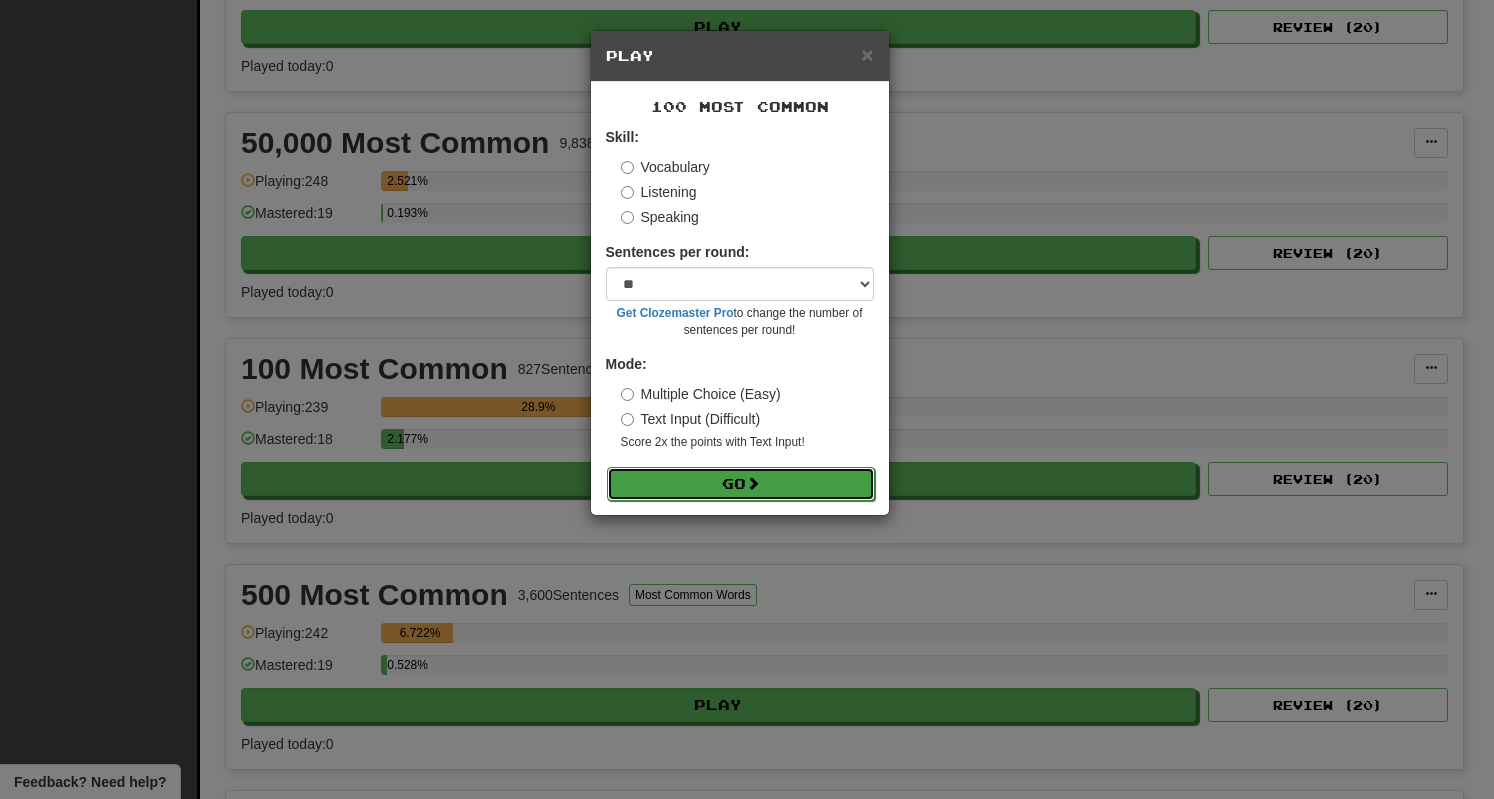 click on "Go" at bounding box center (741, 484) 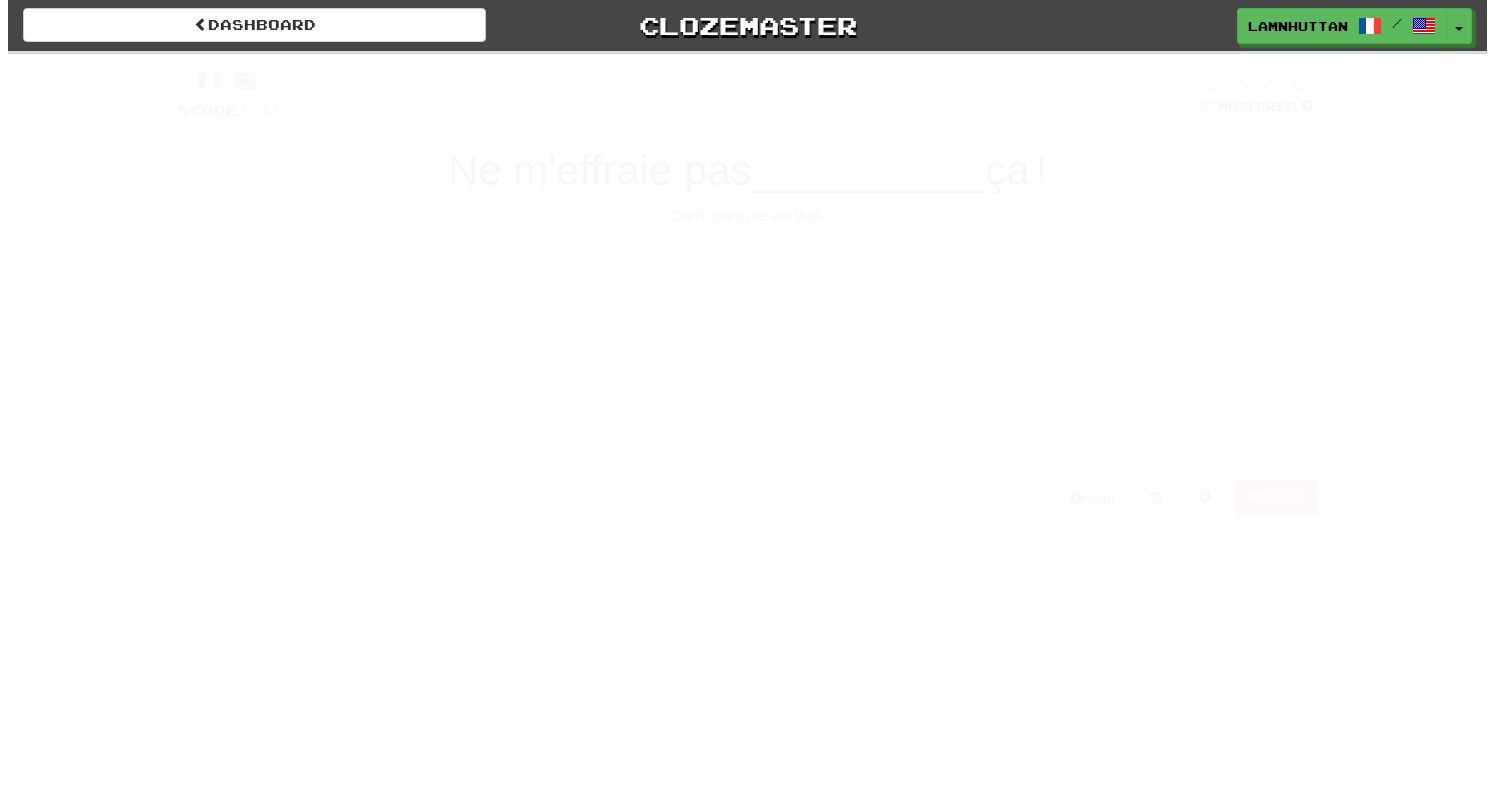 scroll, scrollTop: 0, scrollLeft: 0, axis: both 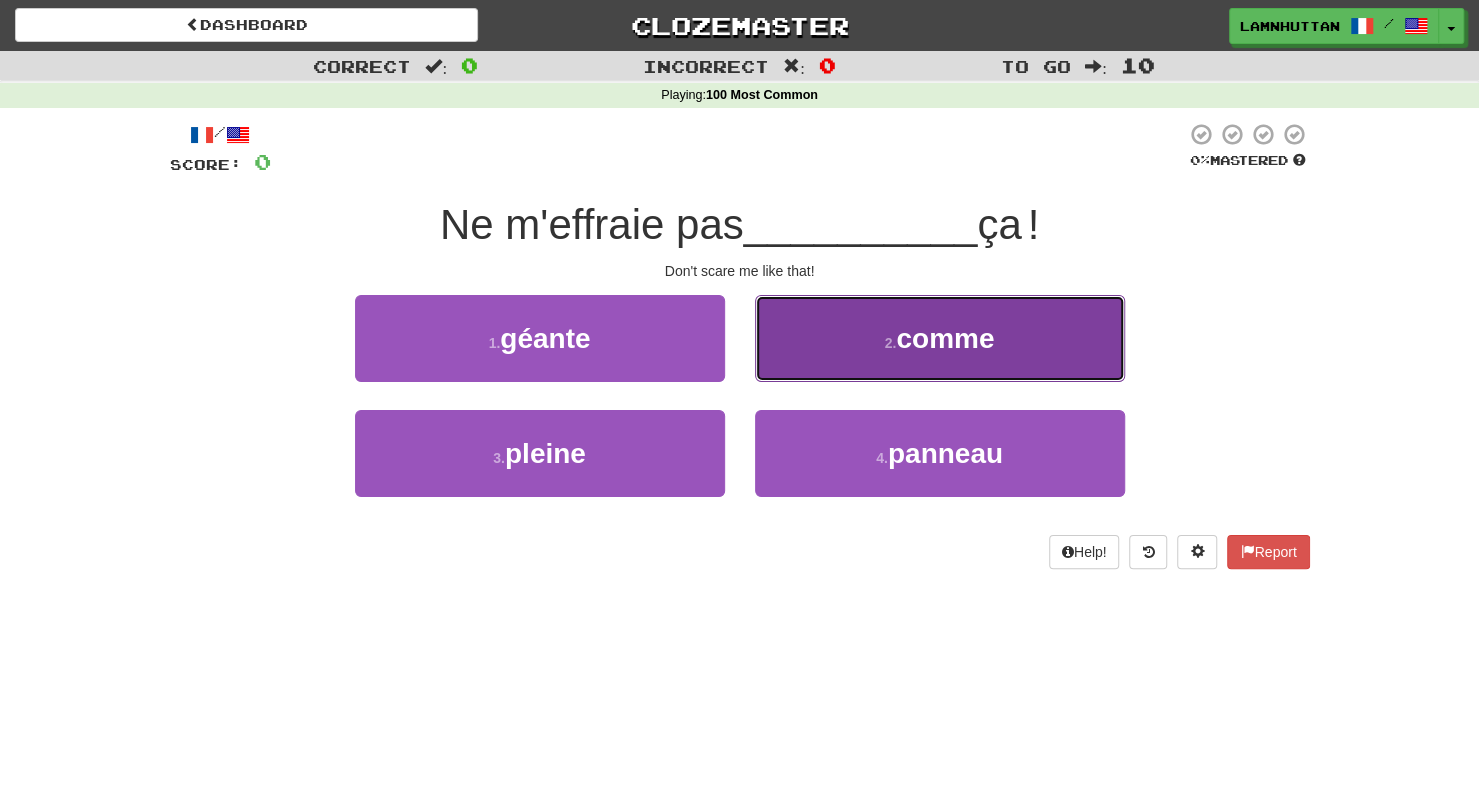 click on "comme" at bounding box center [945, 338] 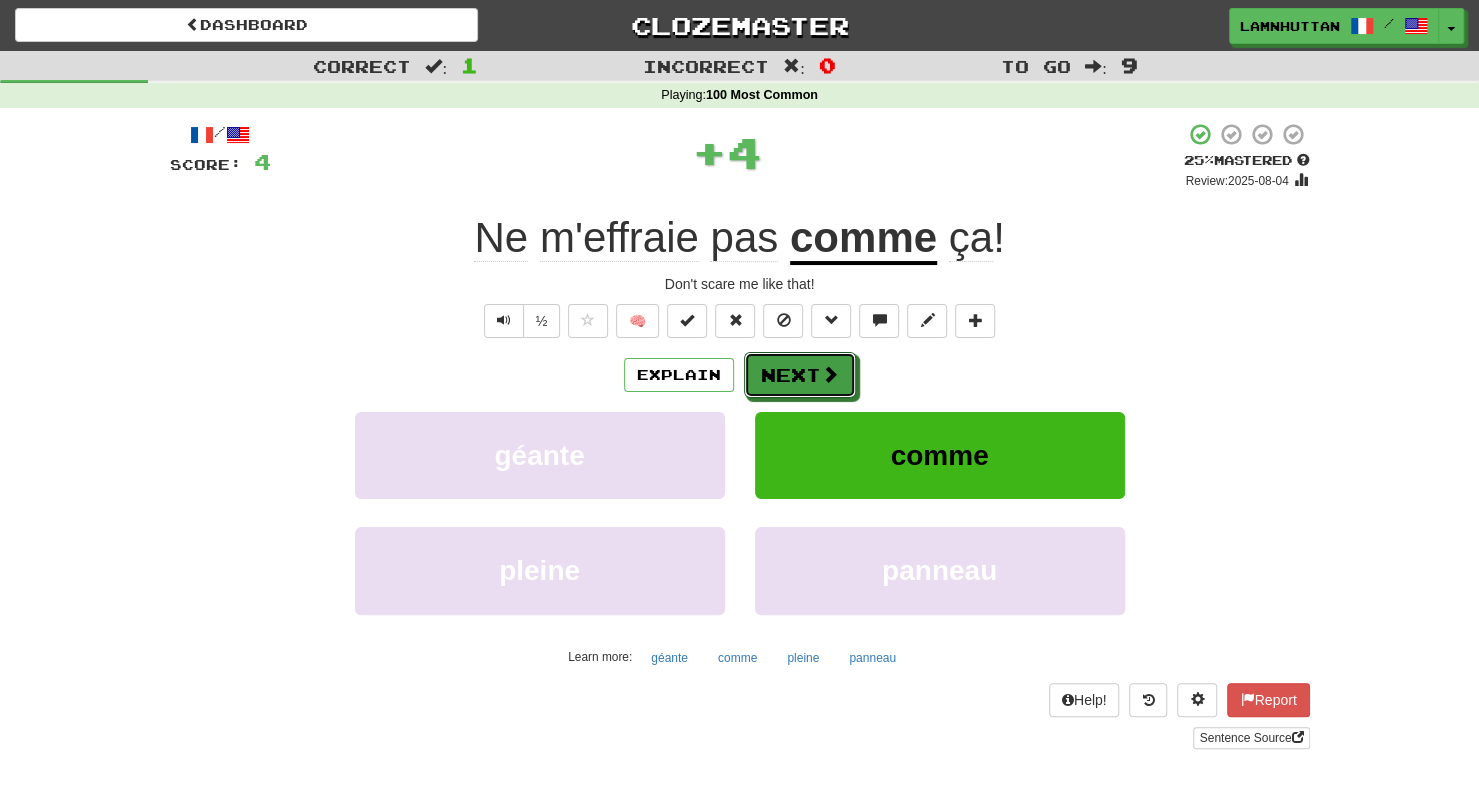 click at bounding box center (830, 374) 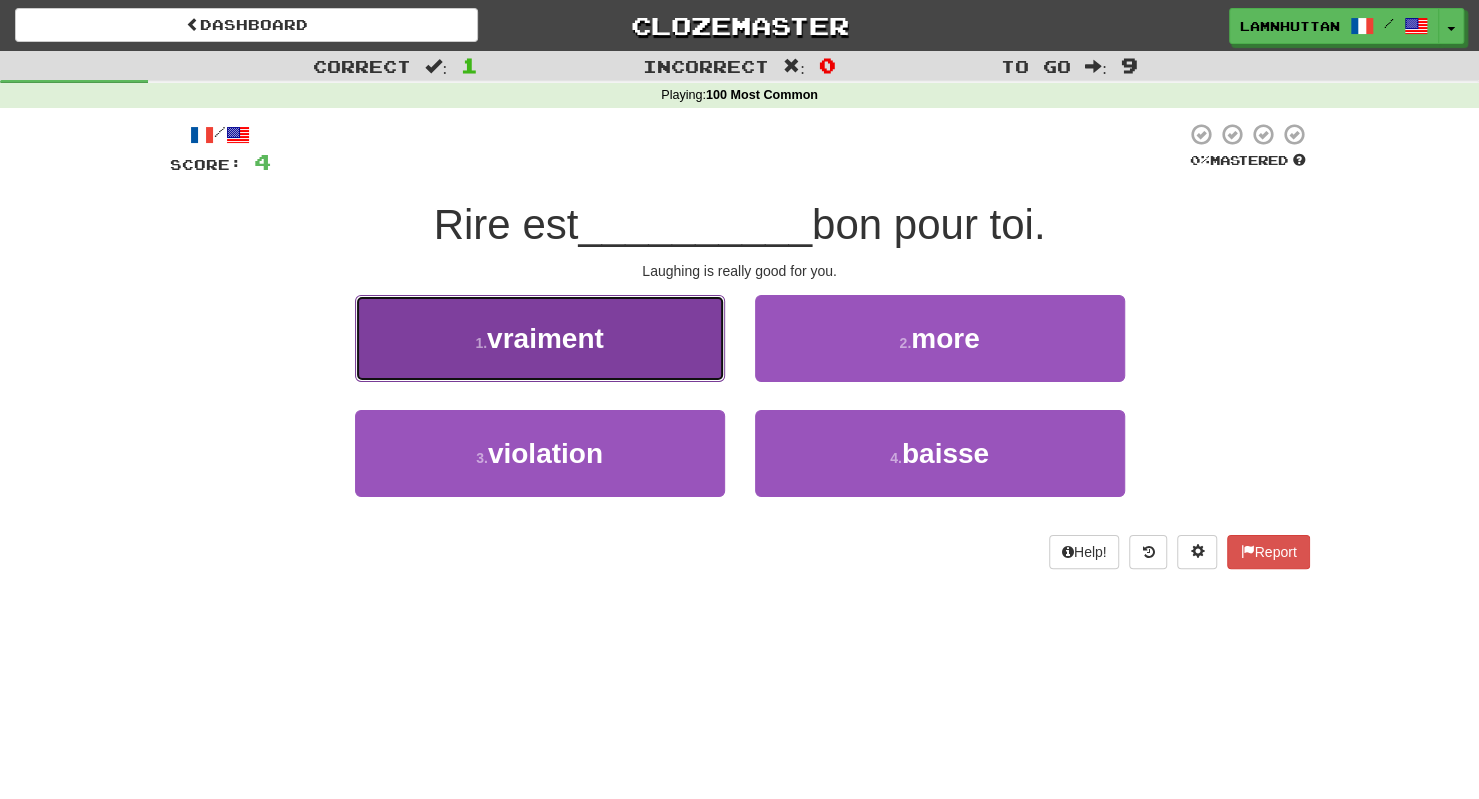 click on "1 .  vraiment" at bounding box center [540, 338] 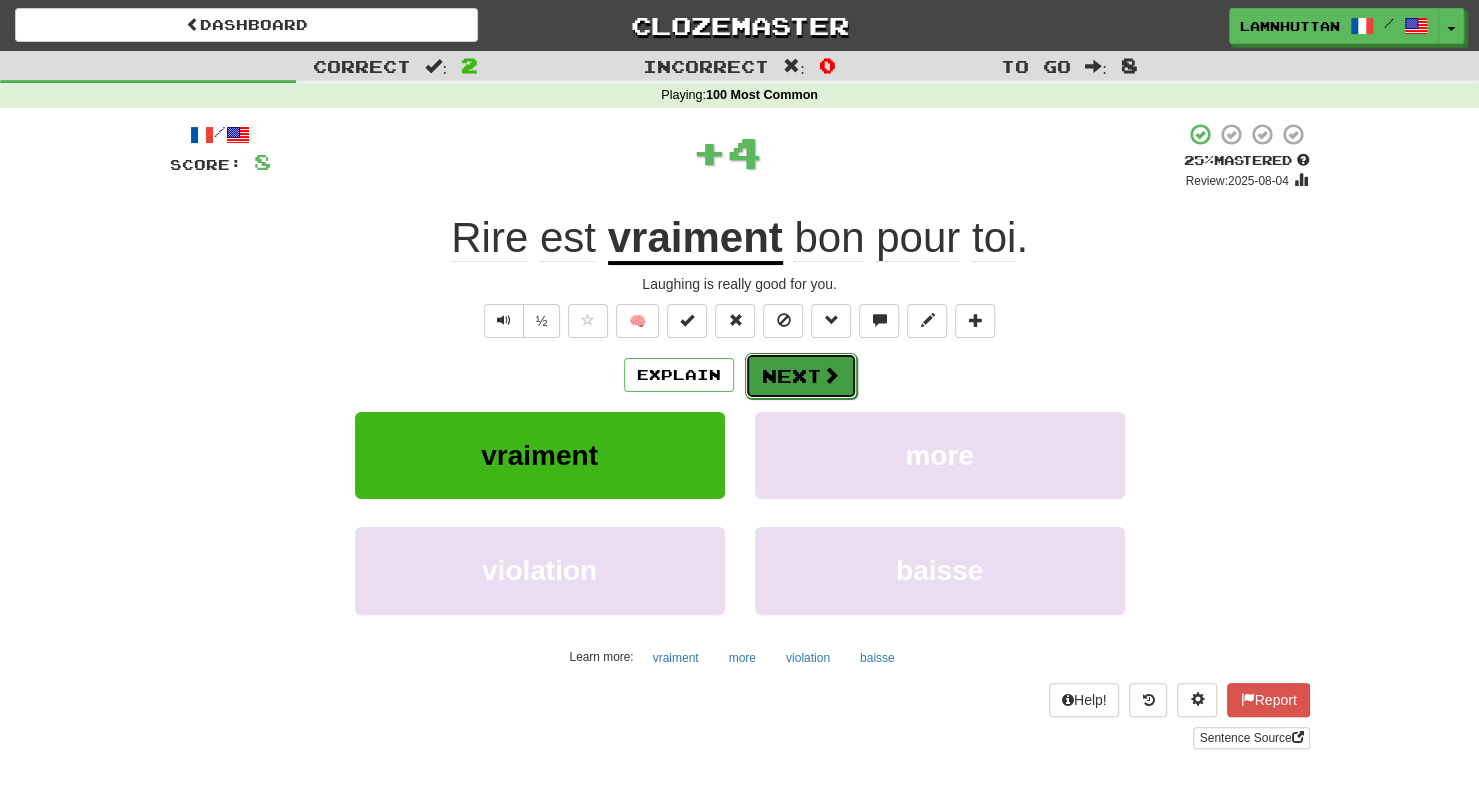click on "Next" at bounding box center (801, 376) 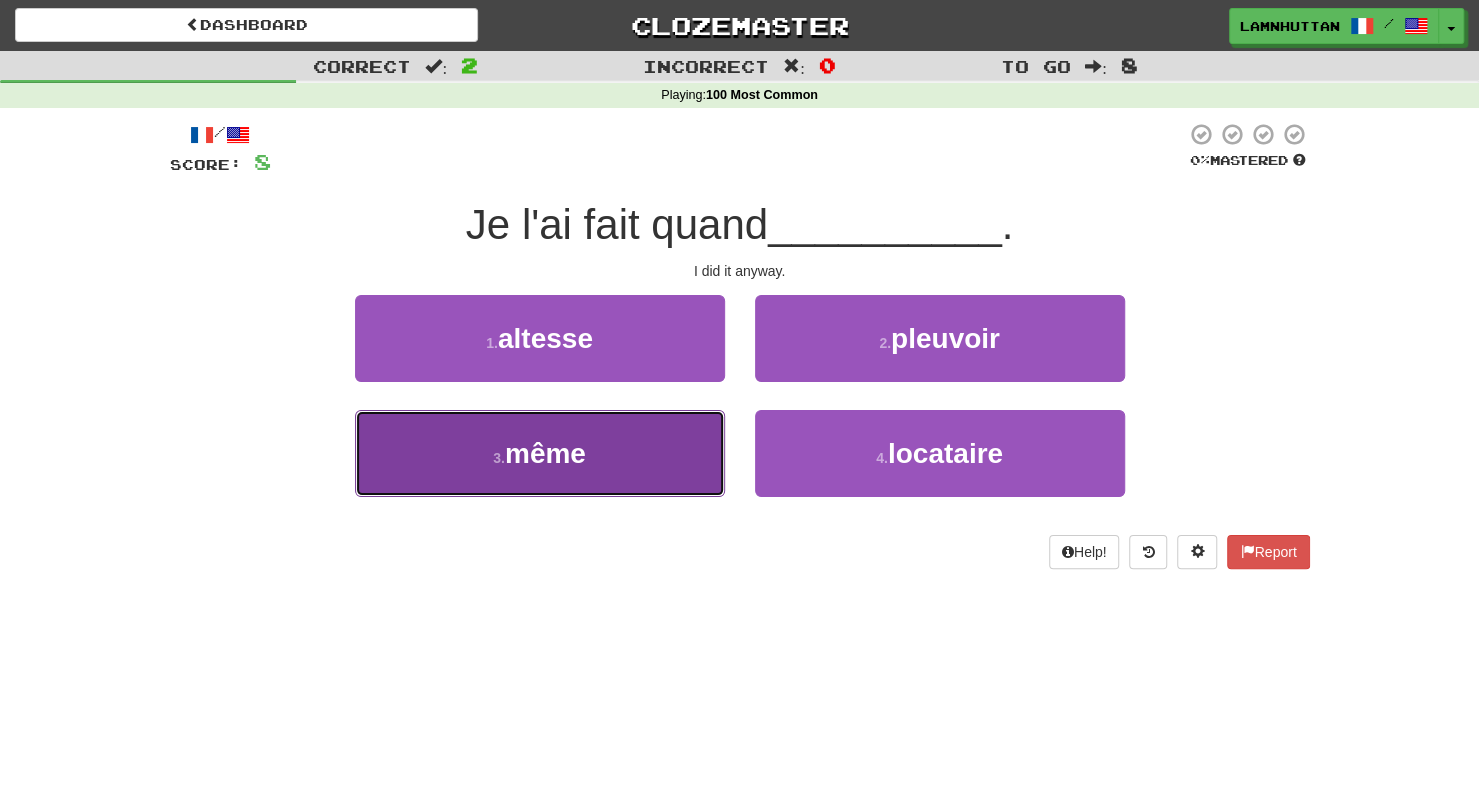 click on "3 .  même" at bounding box center [540, 453] 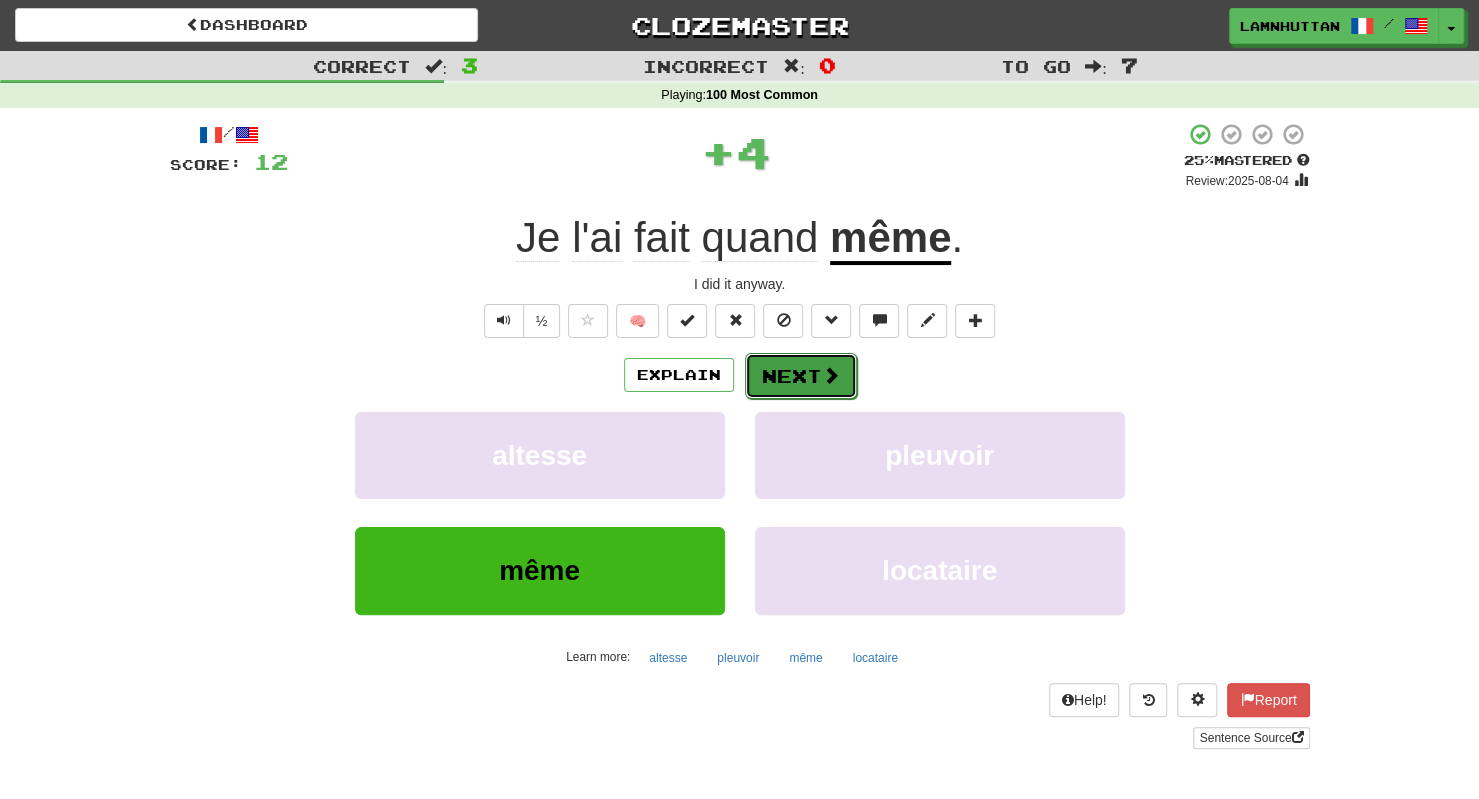 click on "Next" at bounding box center (801, 376) 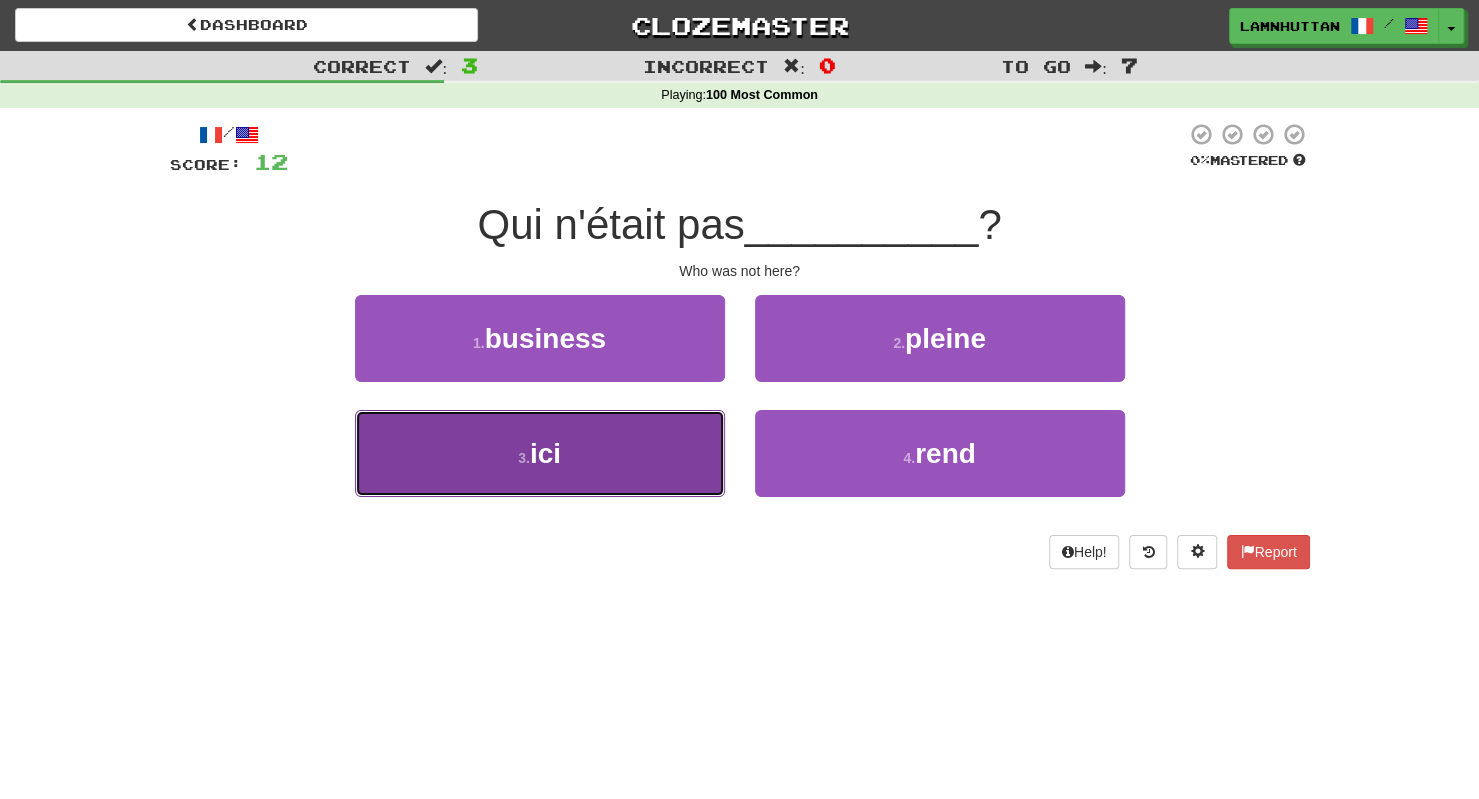 click on "3 .  ici" at bounding box center [540, 453] 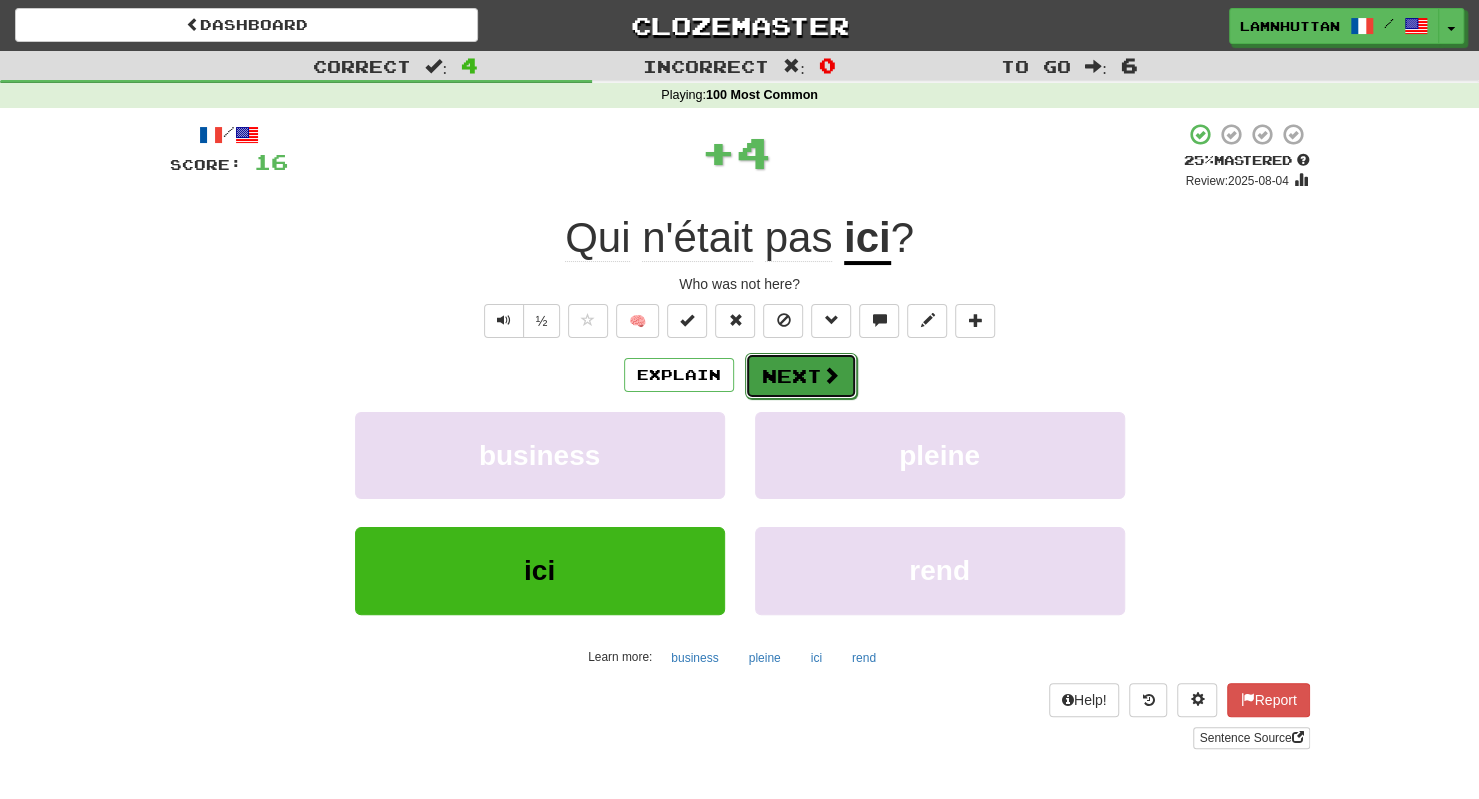 click on "Next" at bounding box center [801, 376] 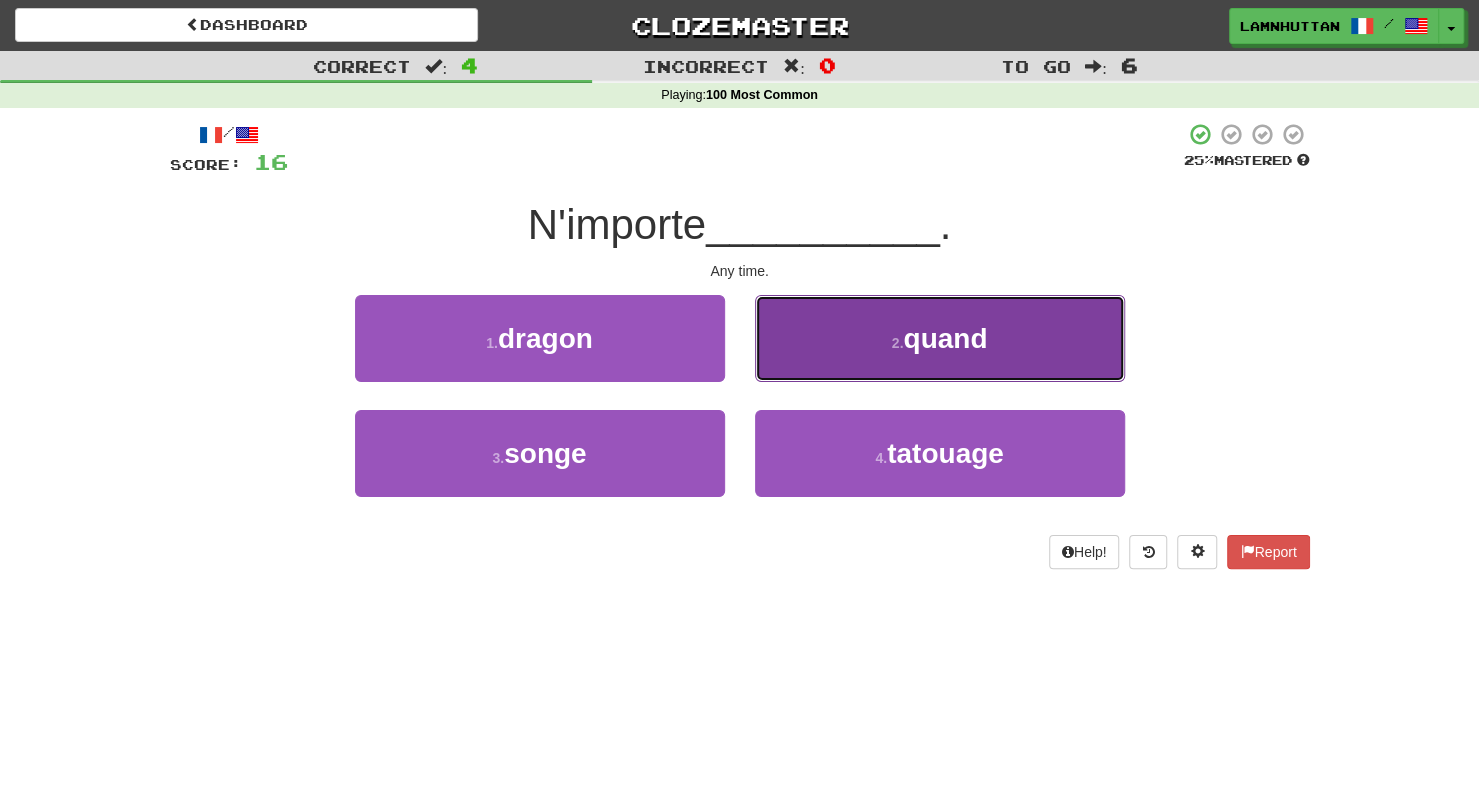 click on "2 .  quand" at bounding box center (940, 338) 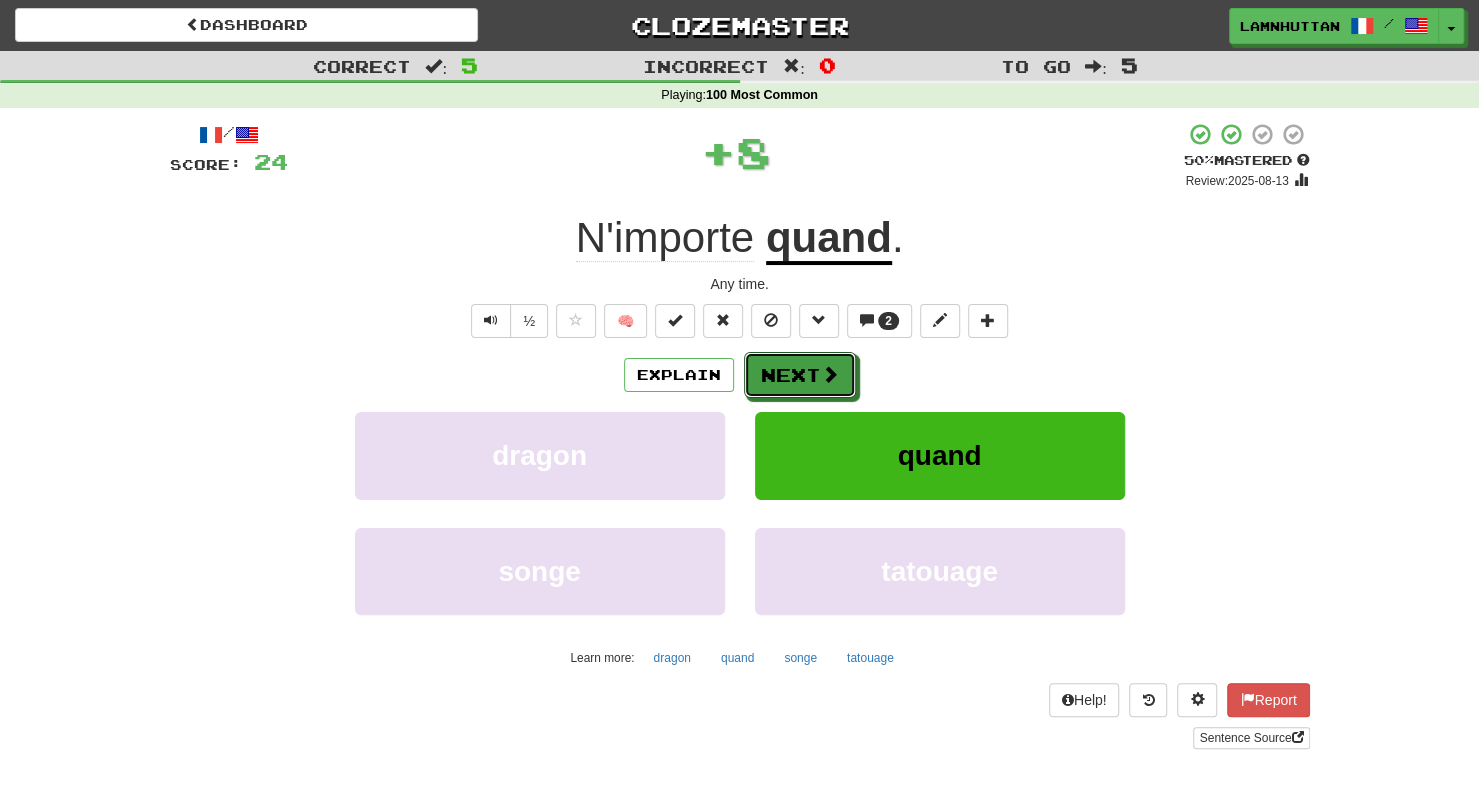 click on "Next" at bounding box center (800, 375) 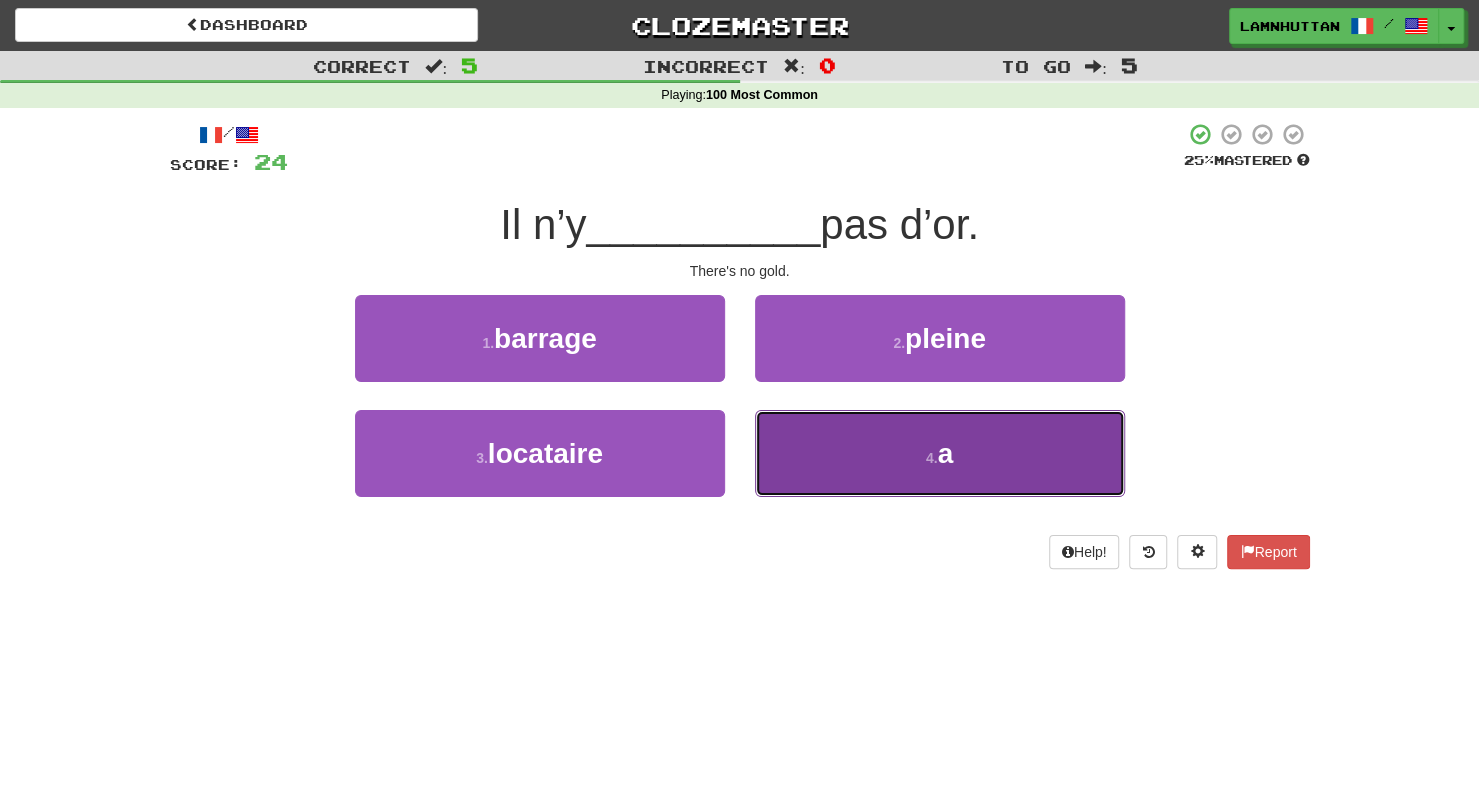 click on "4 .  a" at bounding box center (940, 453) 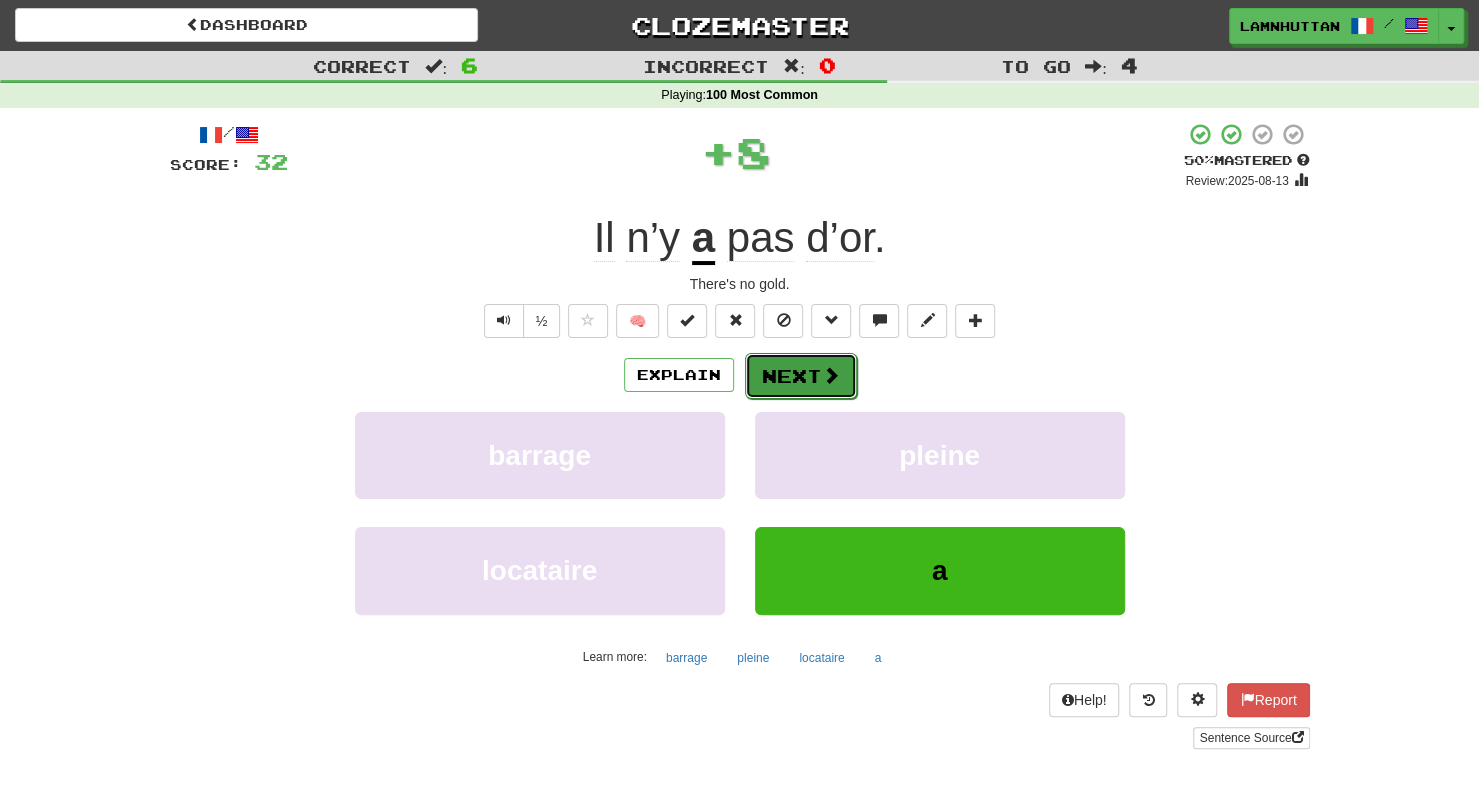 click on "Next" at bounding box center [801, 376] 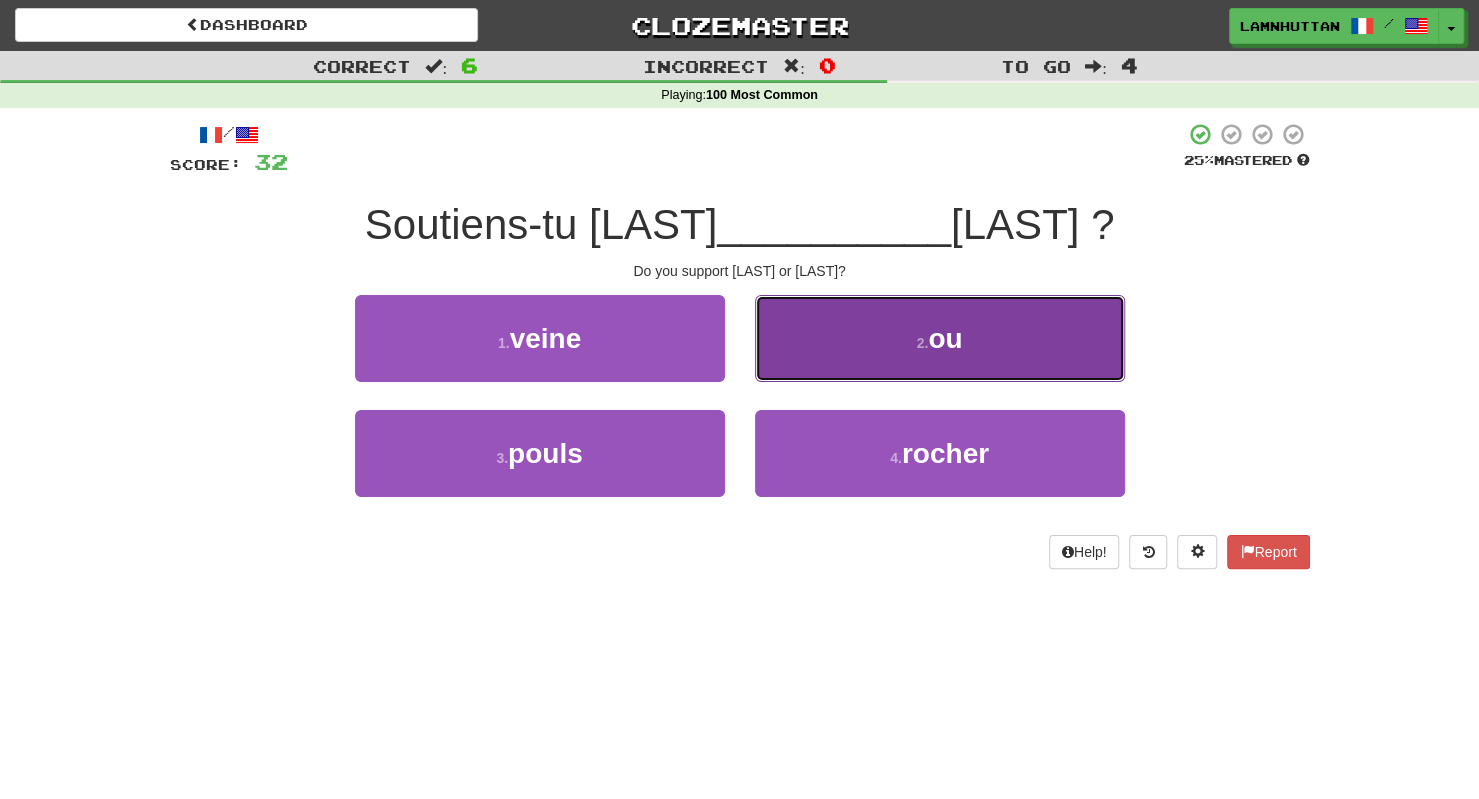 click on "ou" at bounding box center [945, 338] 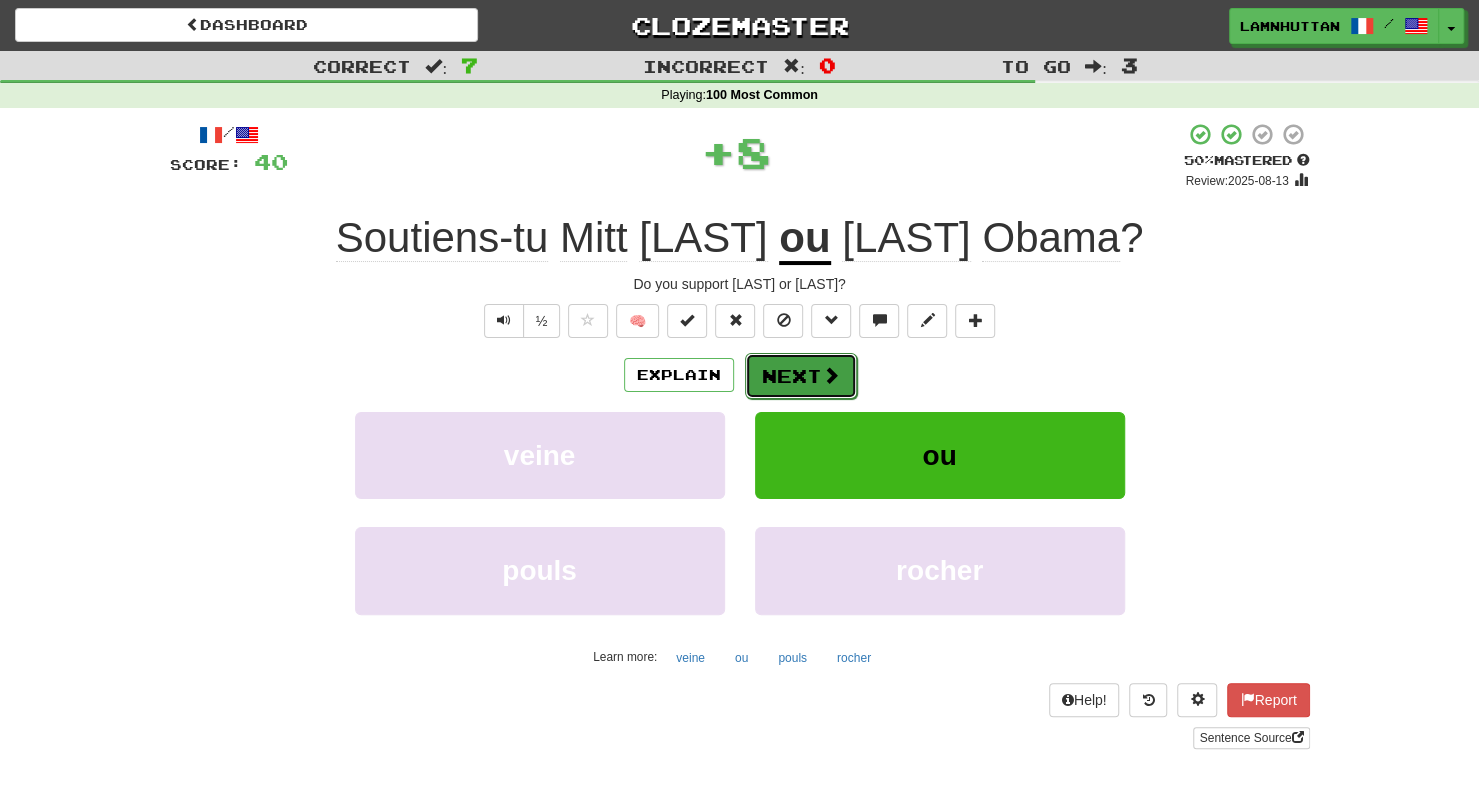 click on "Next" at bounding box center (801, 376) 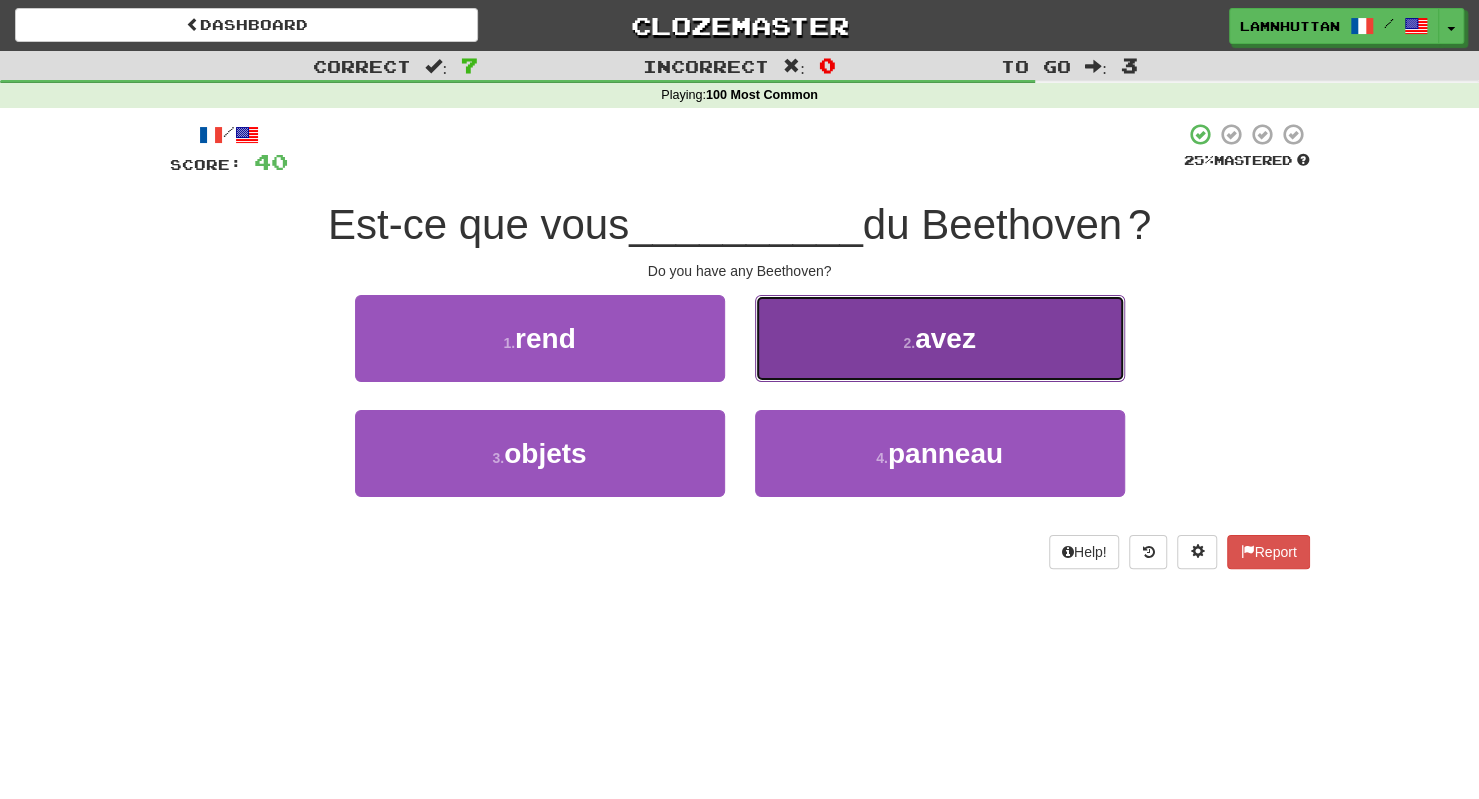 click on "avez" at bounding box center [945, 338] 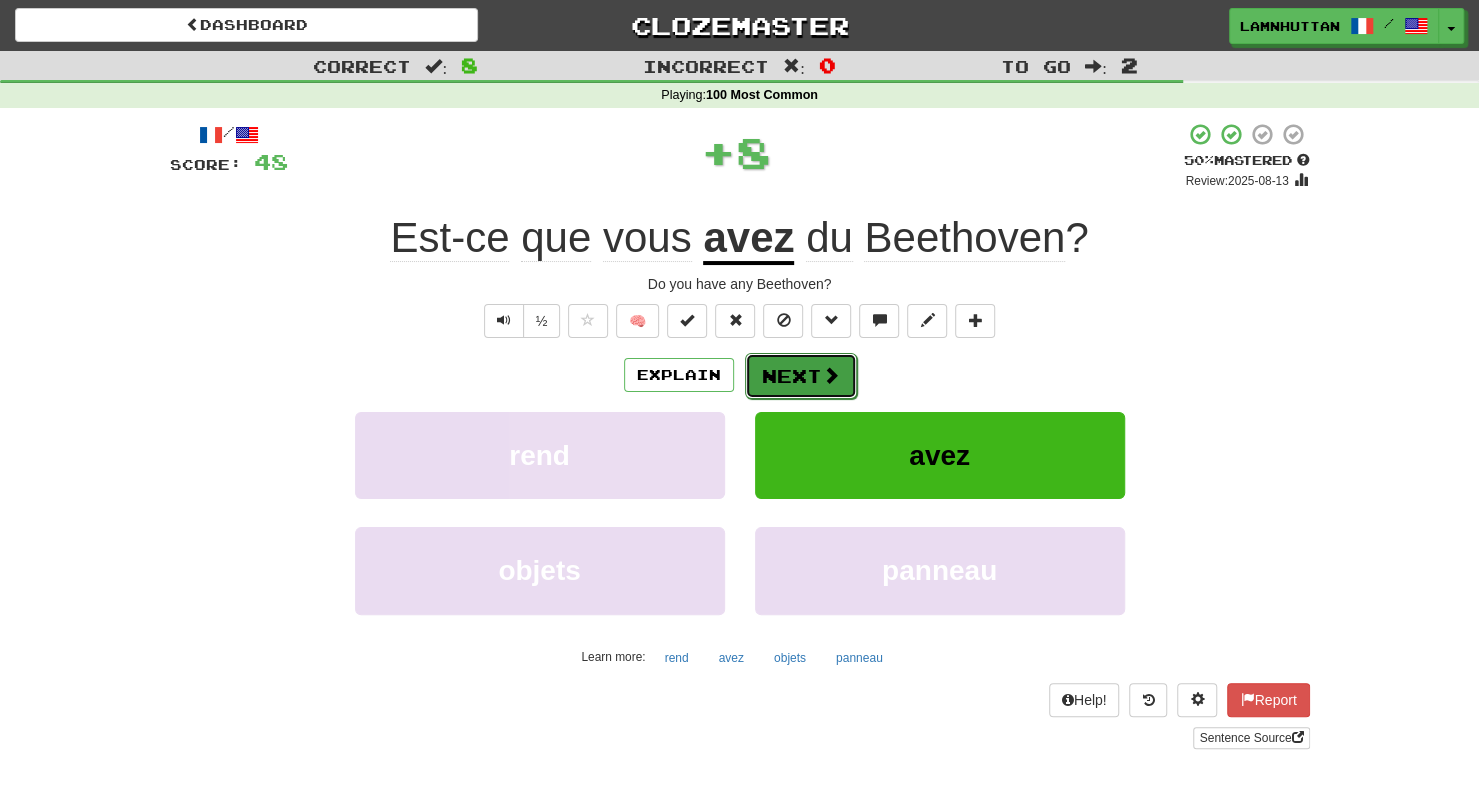 click on "Next" at bounding box center [801, 376] 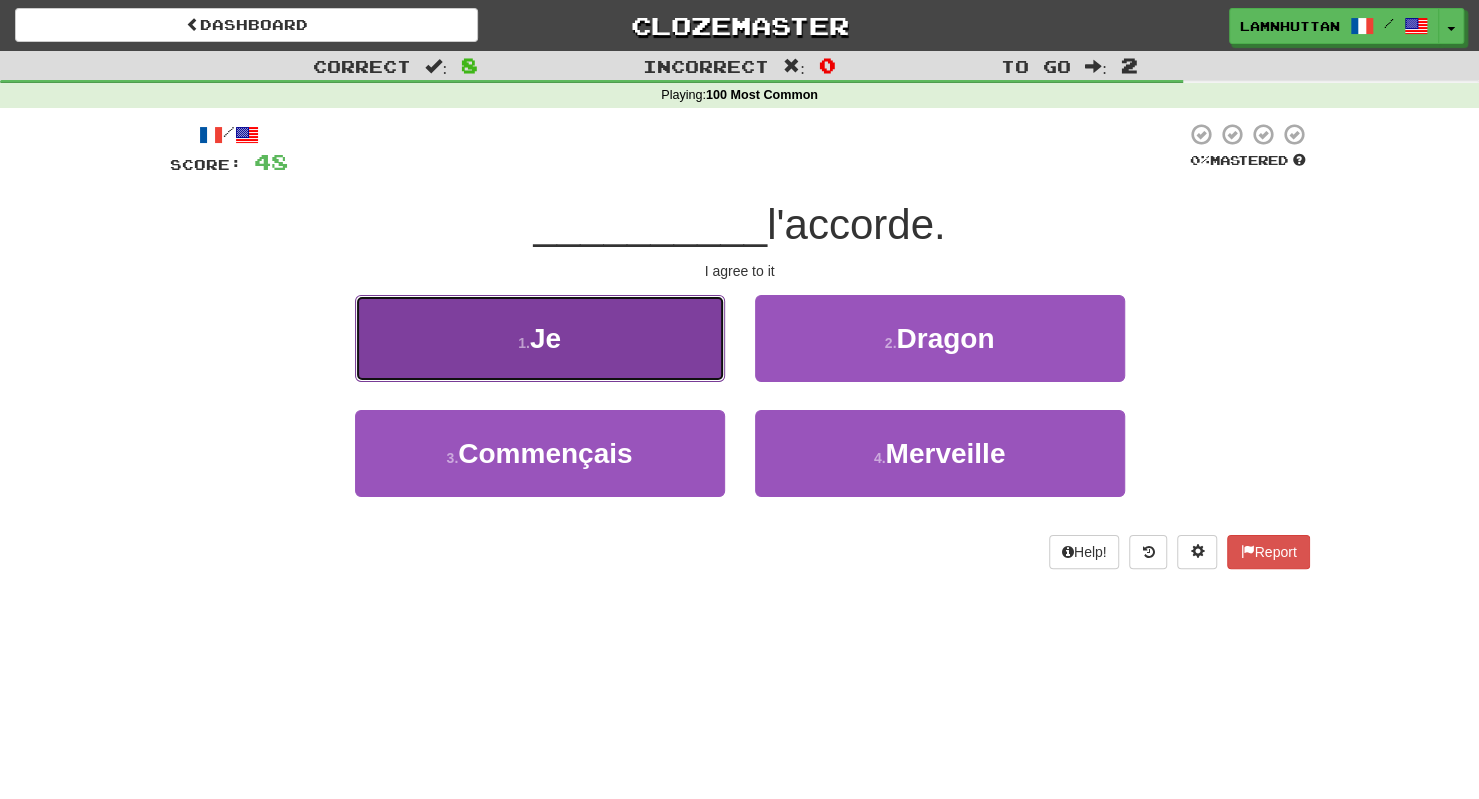 click on "1 .  Je" at bounding box center [540, 338] 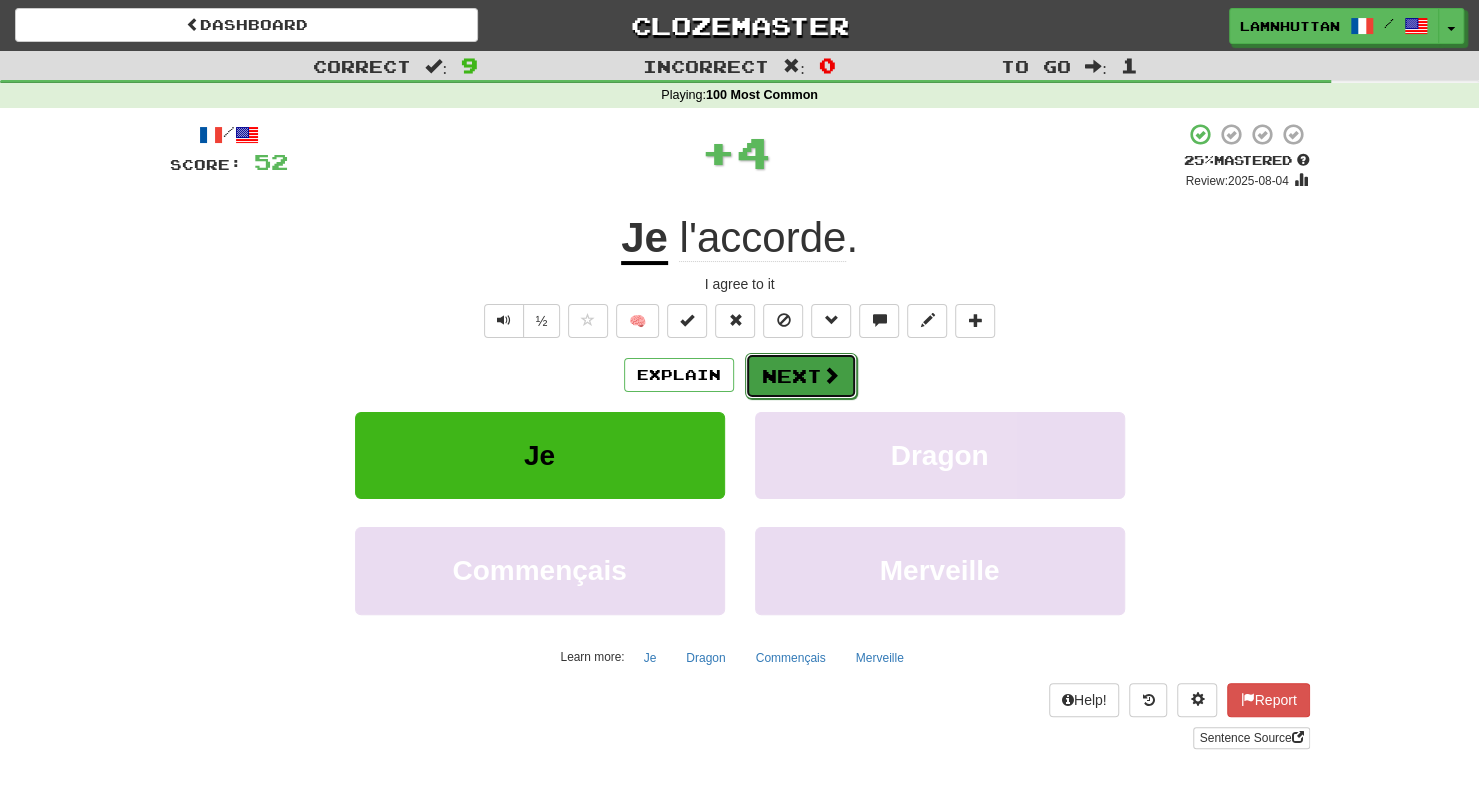 click on "Next" at bounding box center [801, 376] 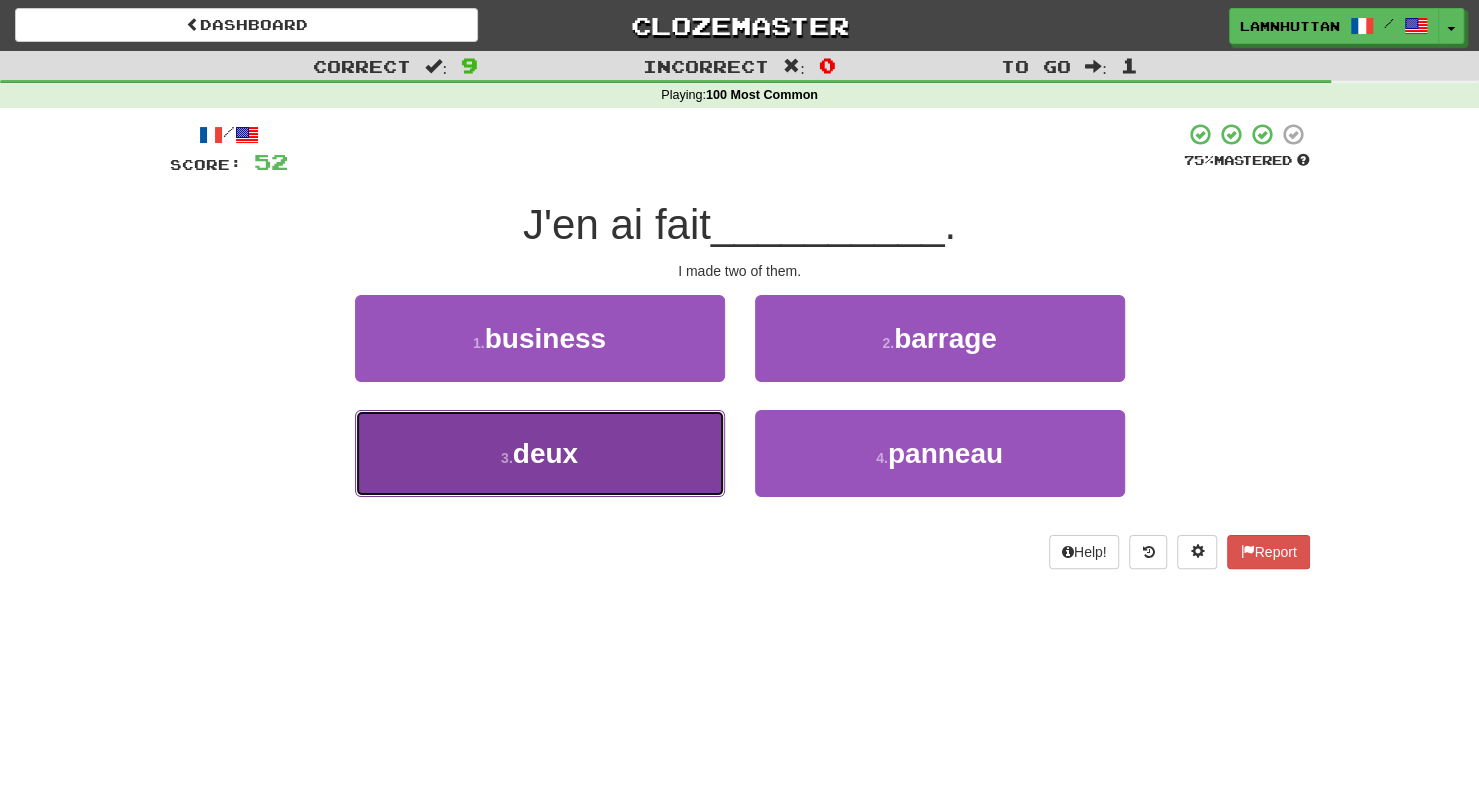 click on "3 .  deux" at bounding box center (540, 453) 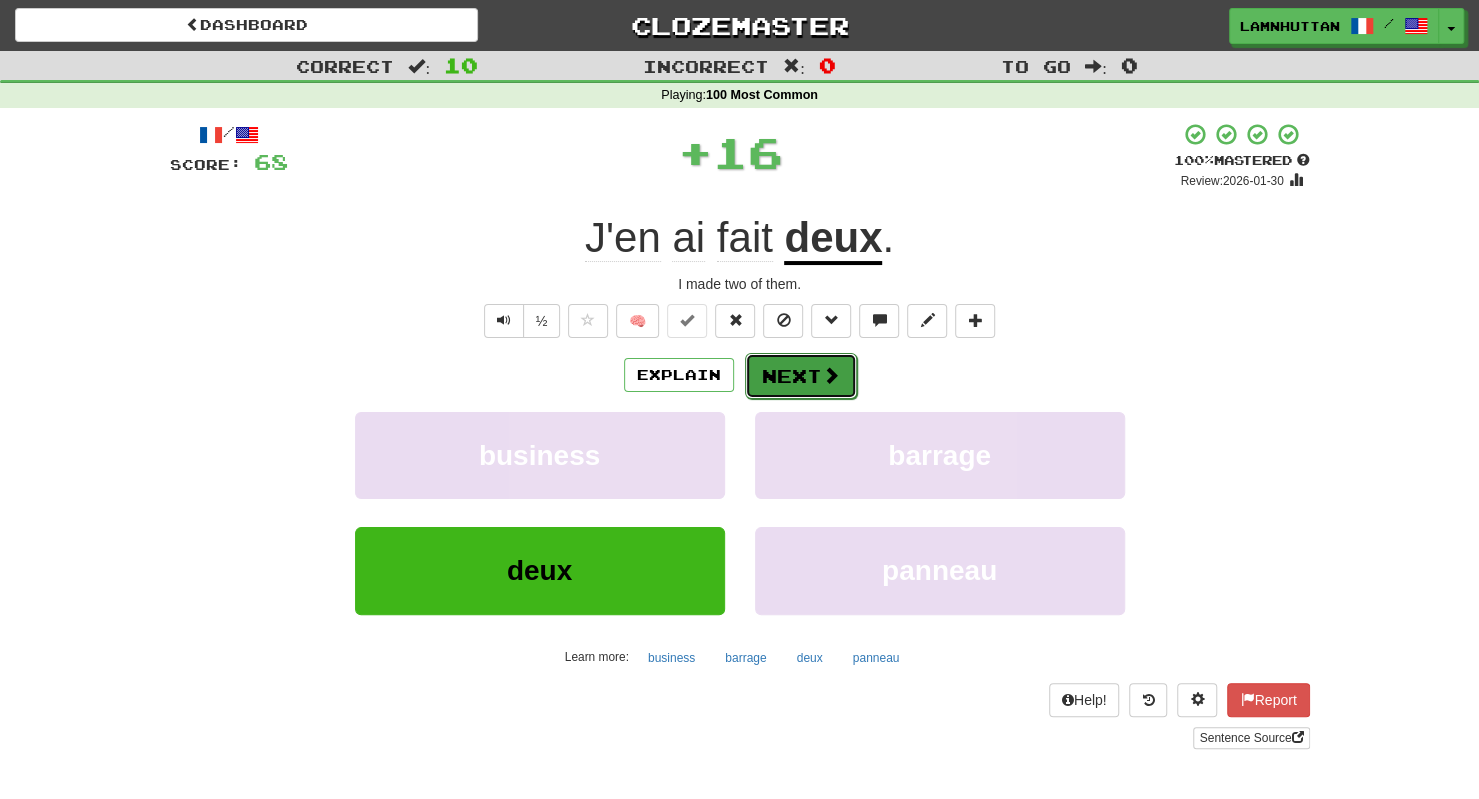 click on "Next" at bounding box center [801, 376] 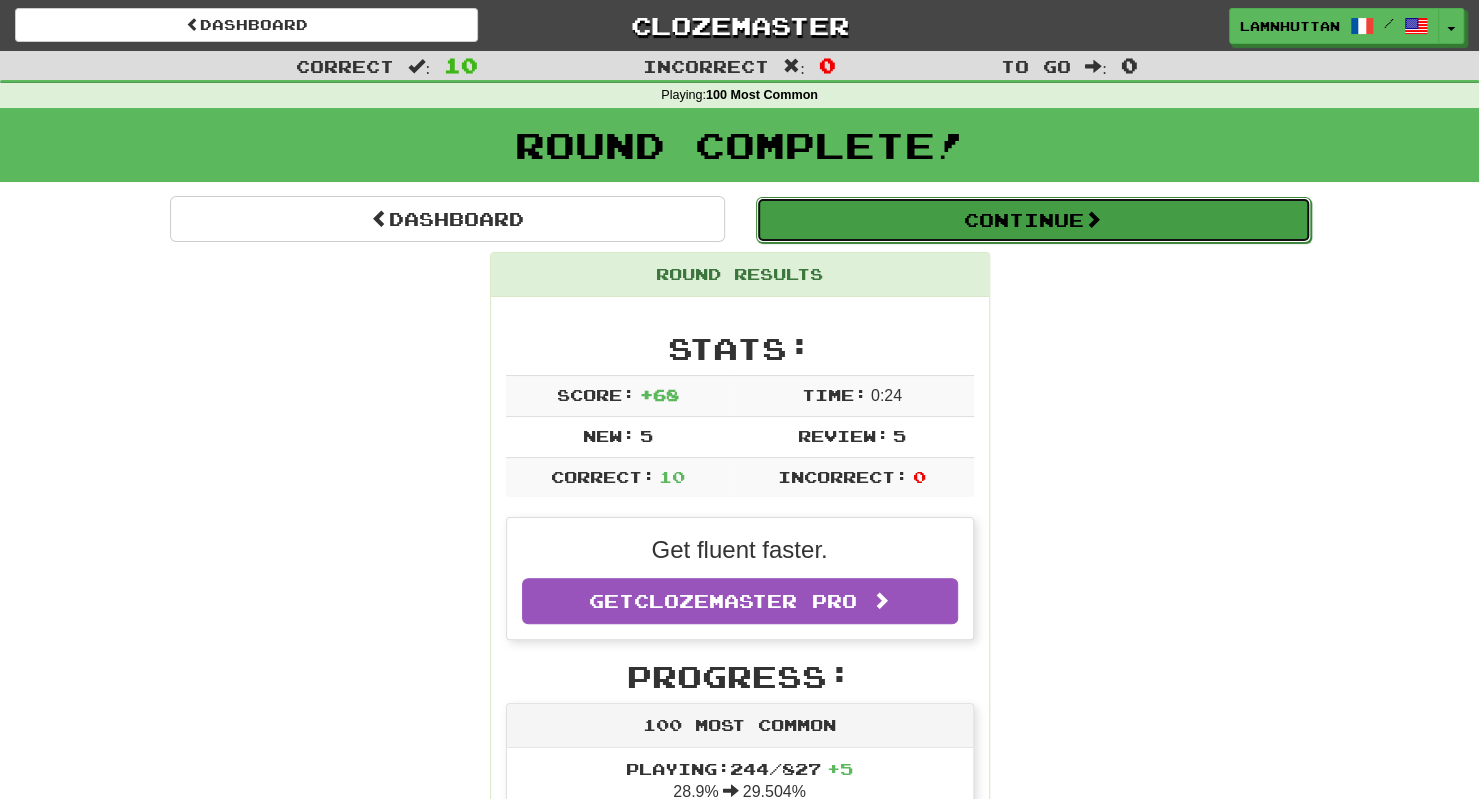 click on "Continue" at bounding box center (1033, 220) 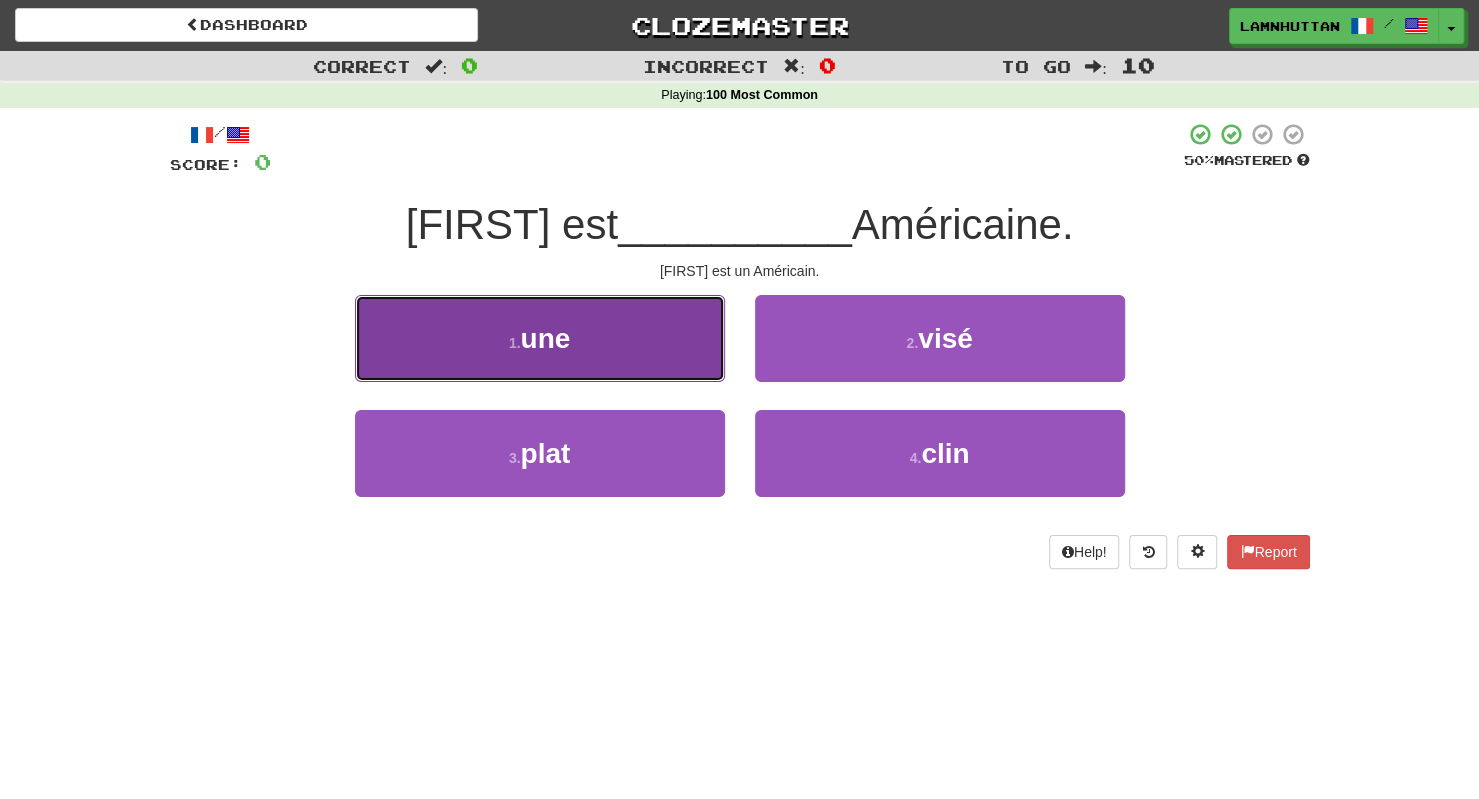 click on "1 .  une" at bounding box center [540, 338] 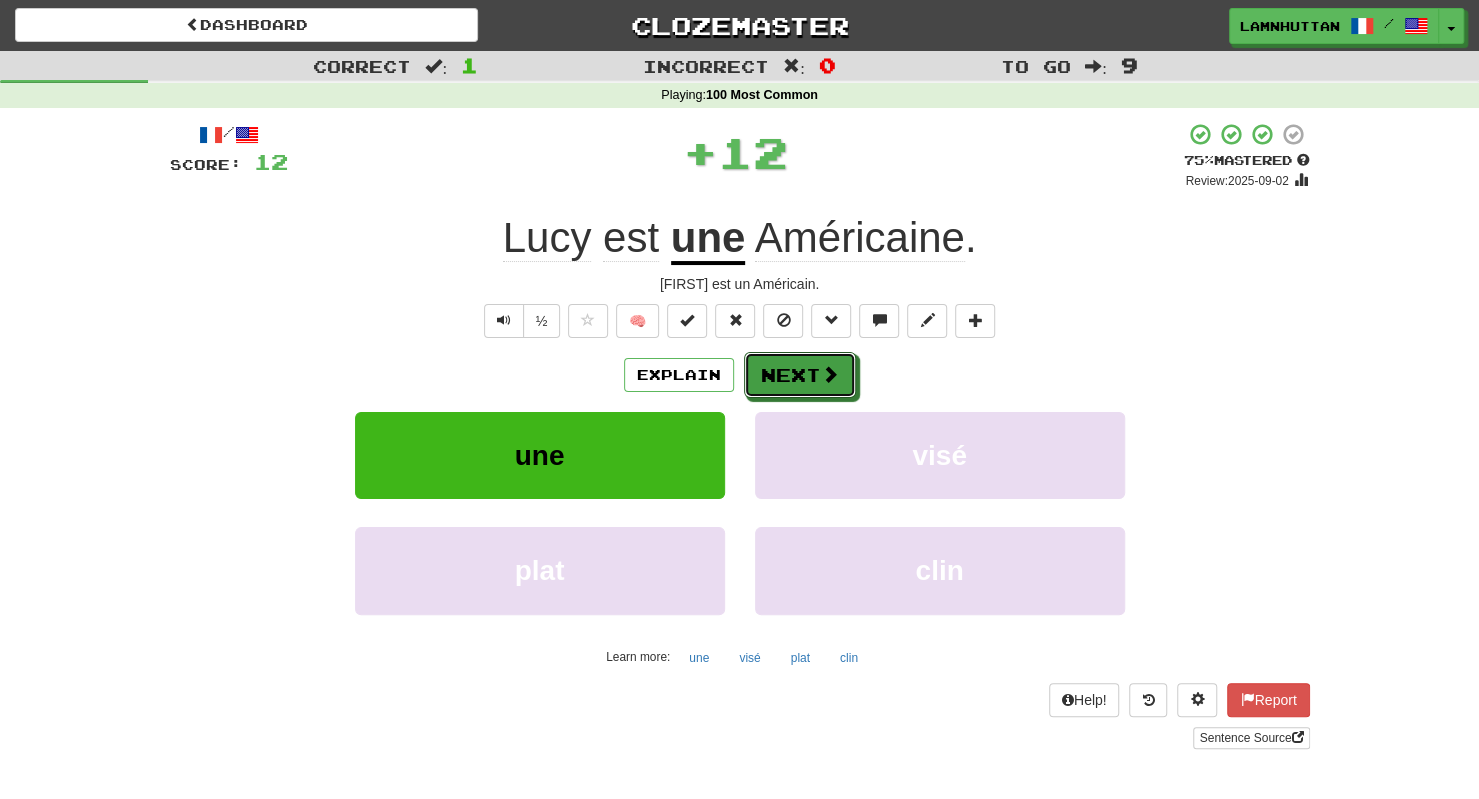 click on "Next" at bounding box center [800, 375] 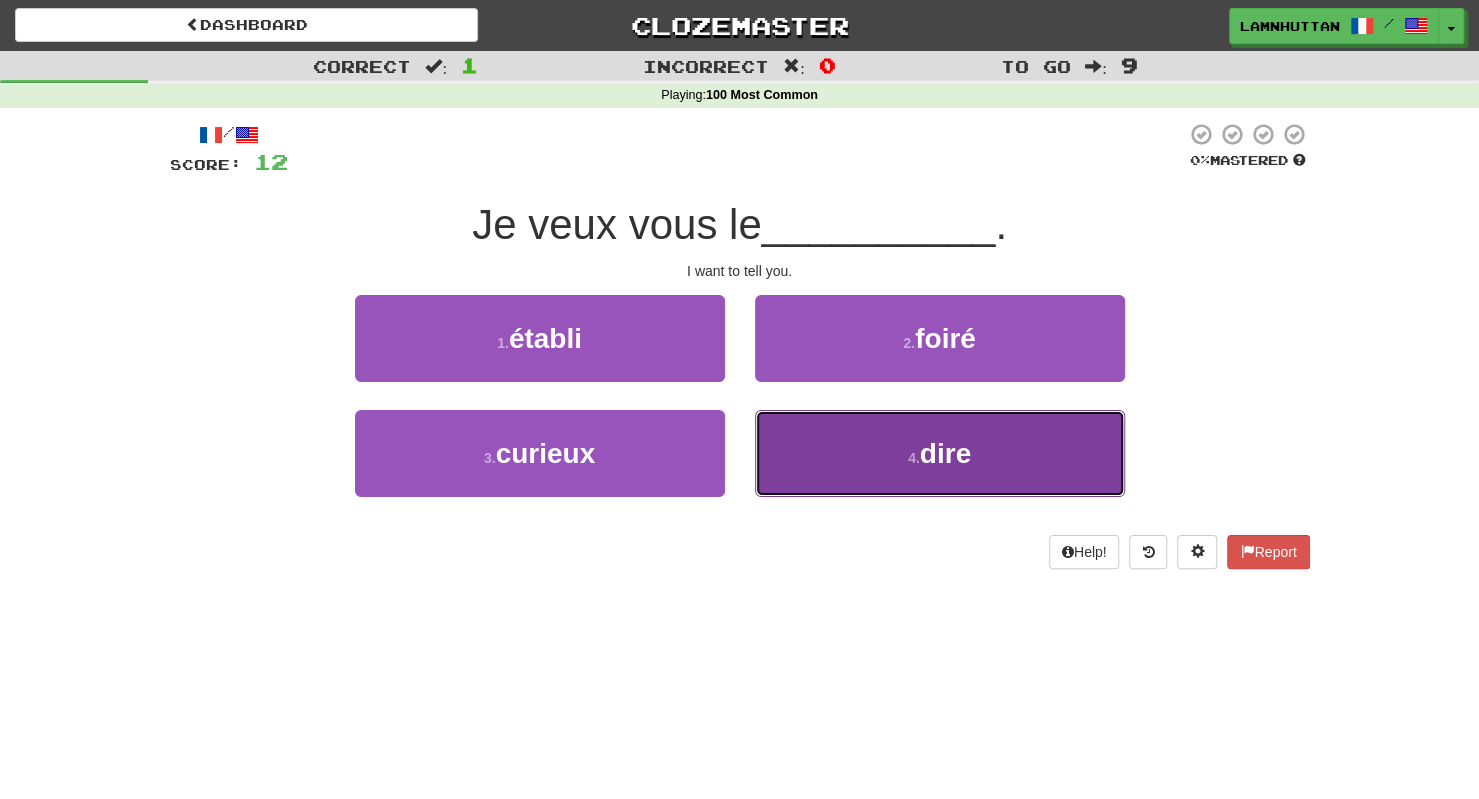click on "4 .  dire" at bounding box center [940, 453] 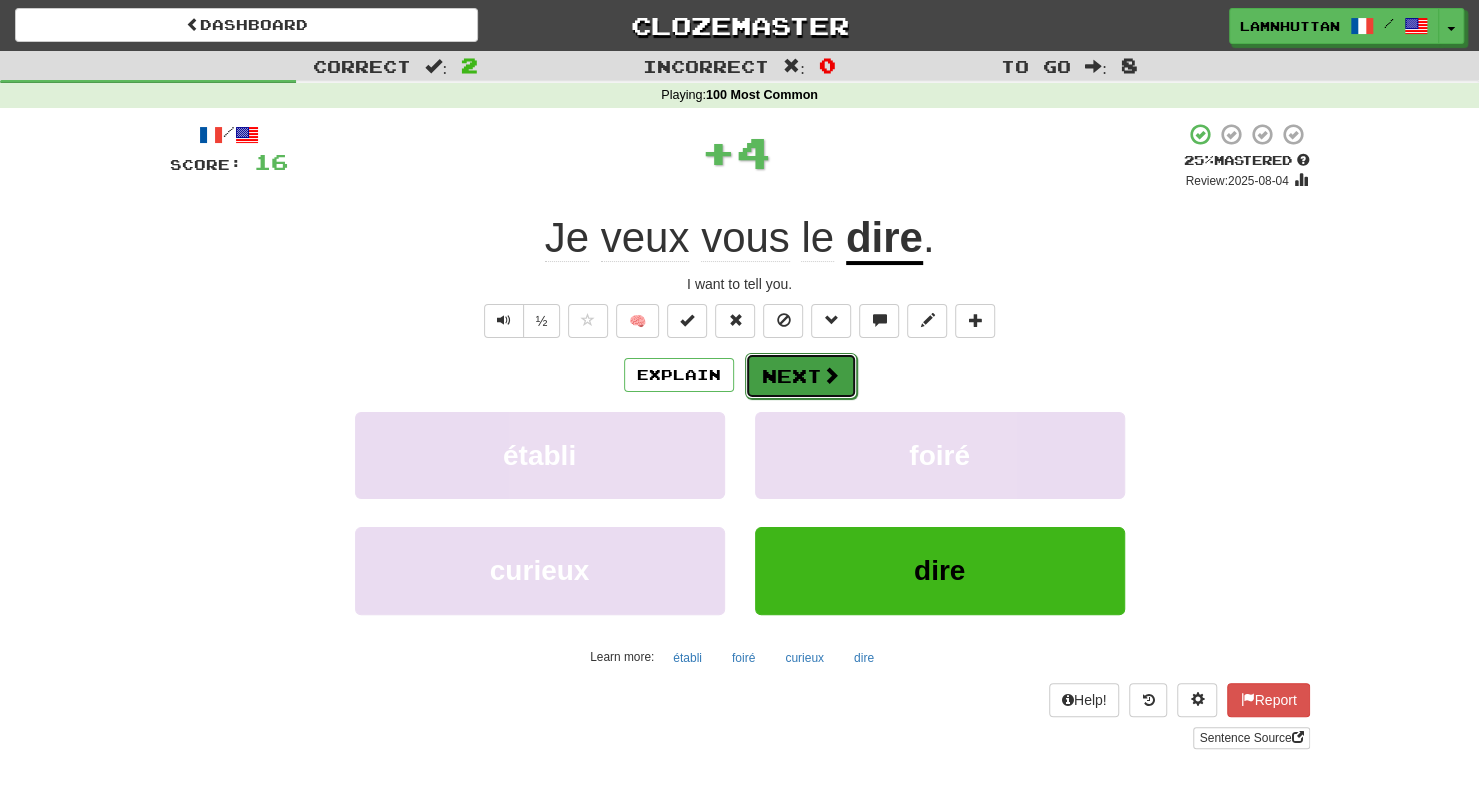 click on "Next" at bounding box center (801, 376) 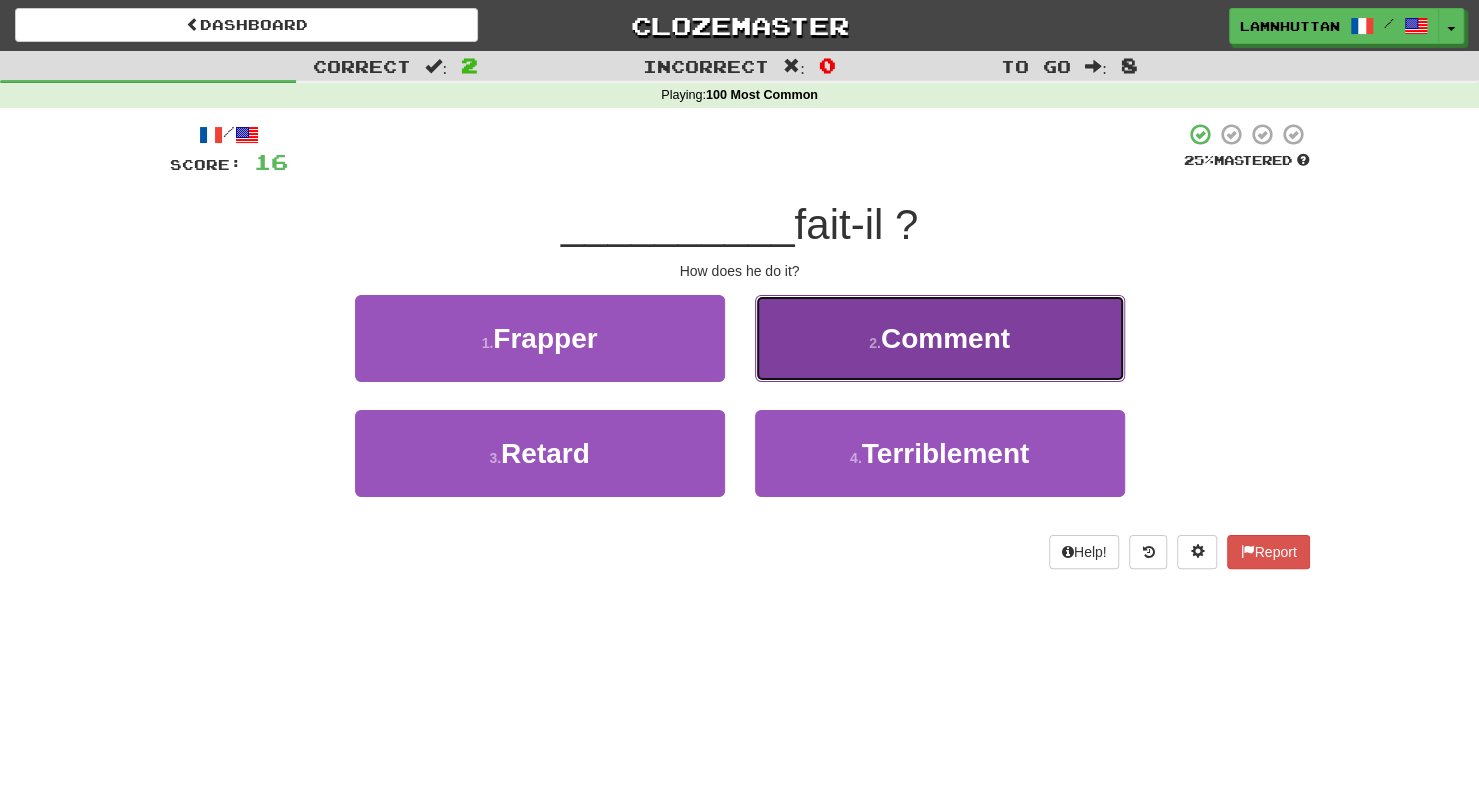 click on "Comment" at bounding box center [945, 338] 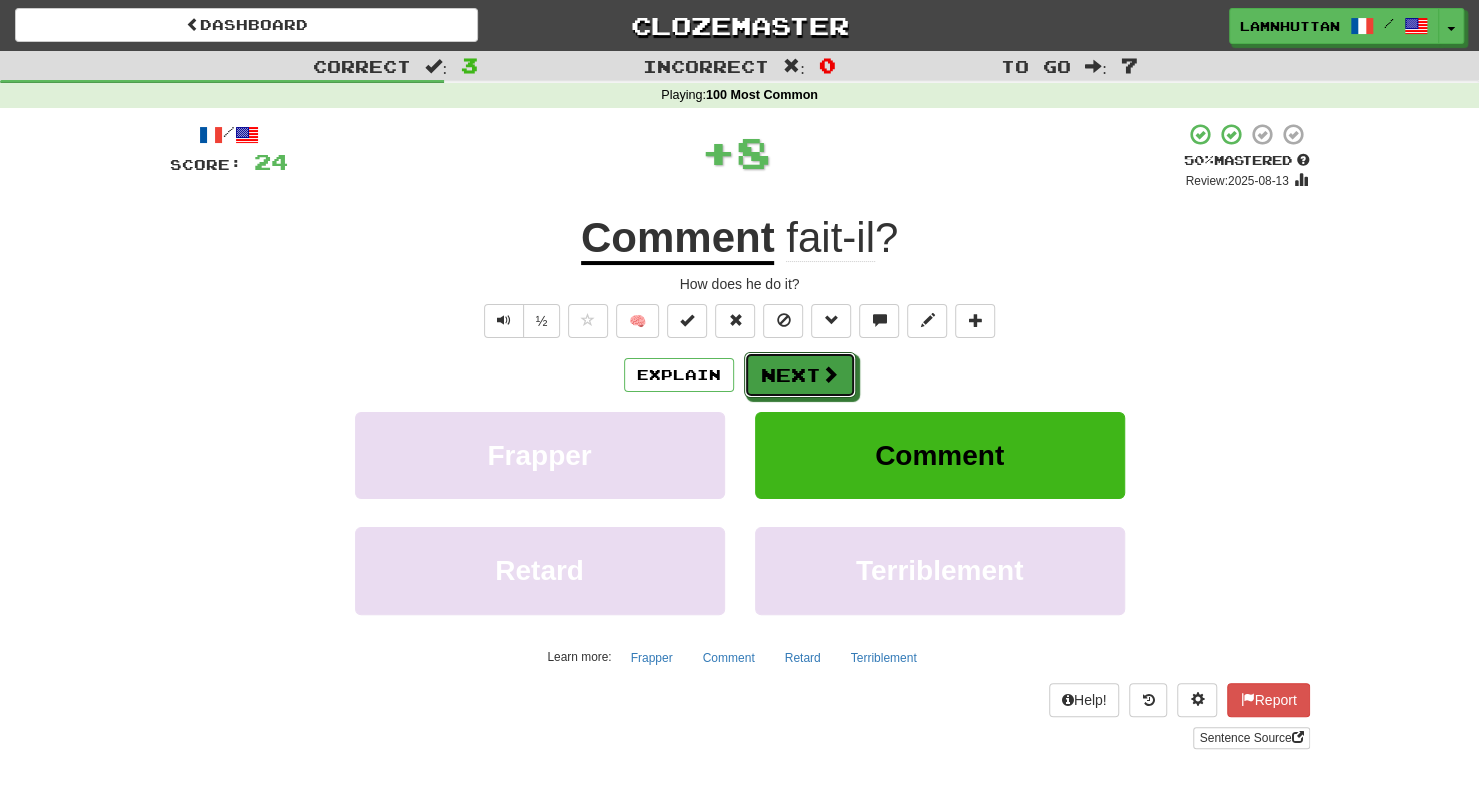 click on "Next" at bounding box center (800, 375) 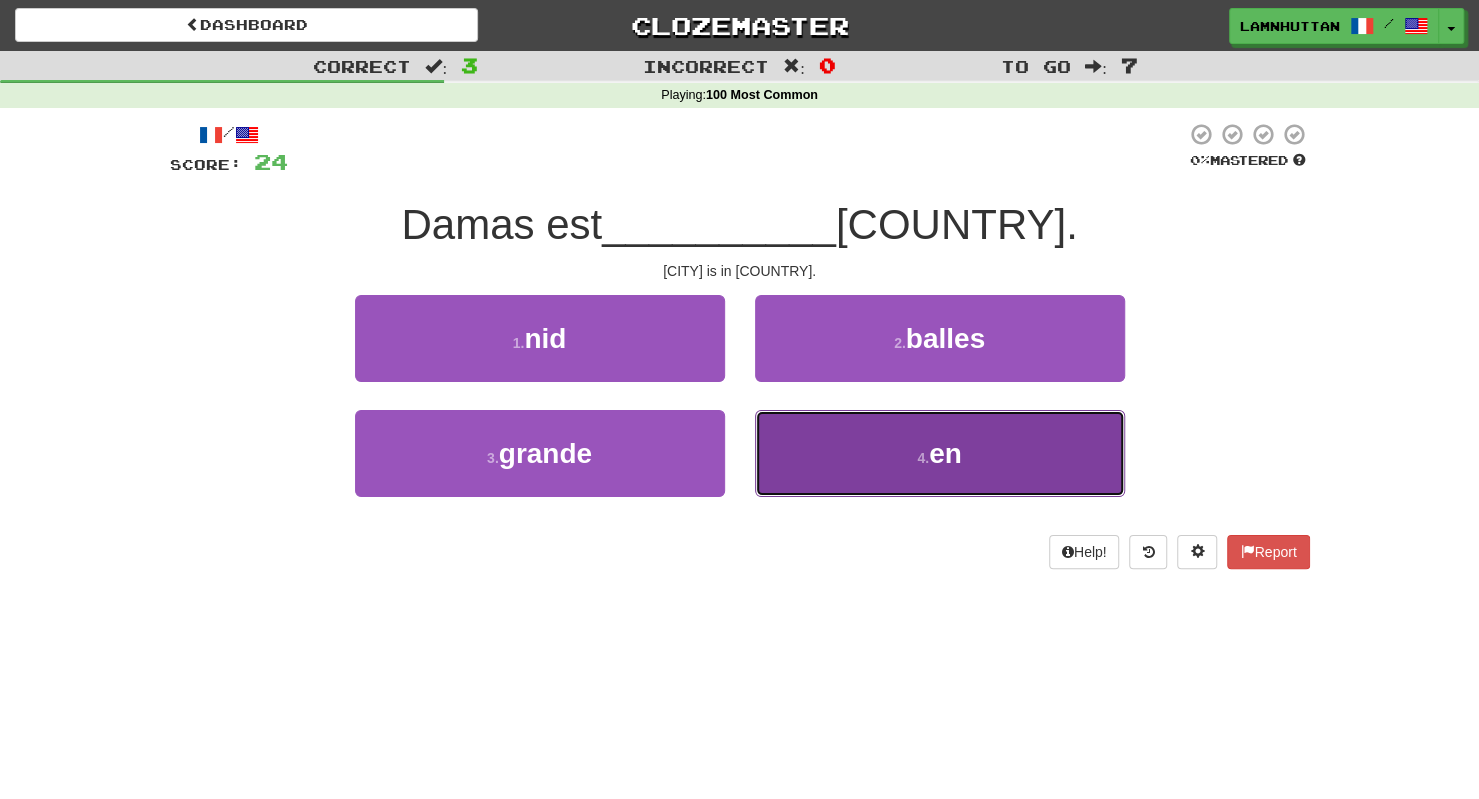 click on "4 .  en" at bounding box center [940, 453] 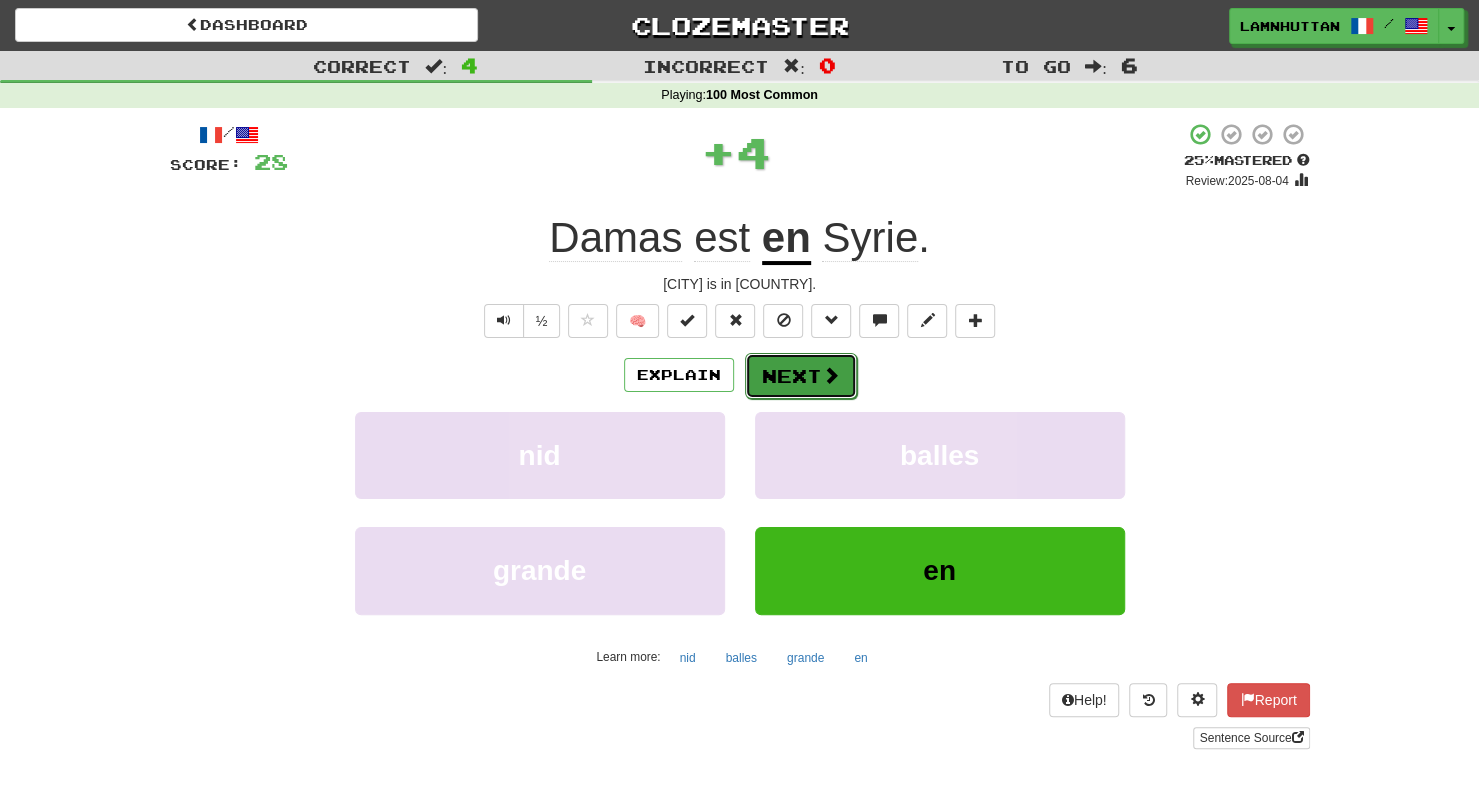 click on "Next" at bounding box center (801, 376) 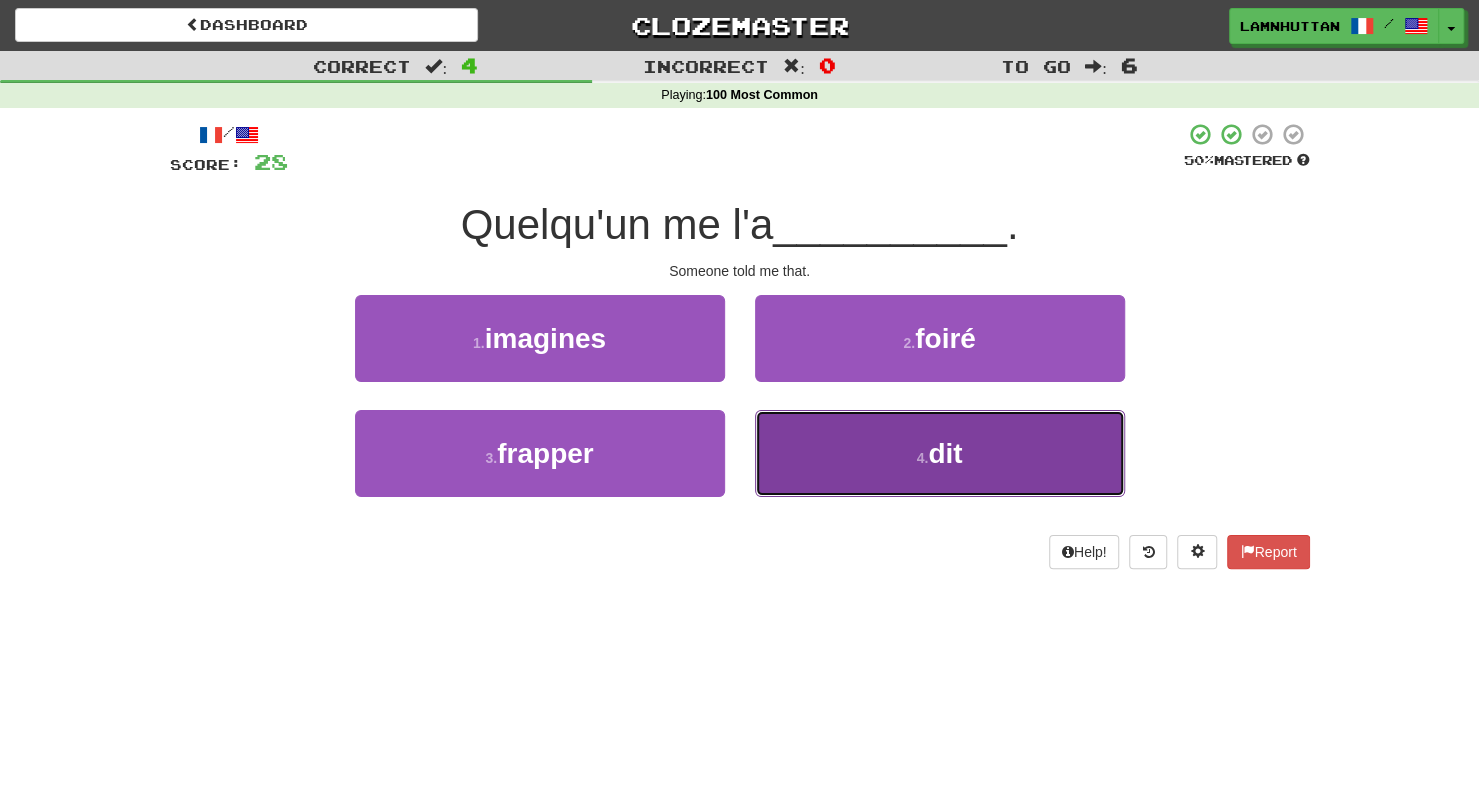 click on "4 .  dit" at bounding box center (940, 453) 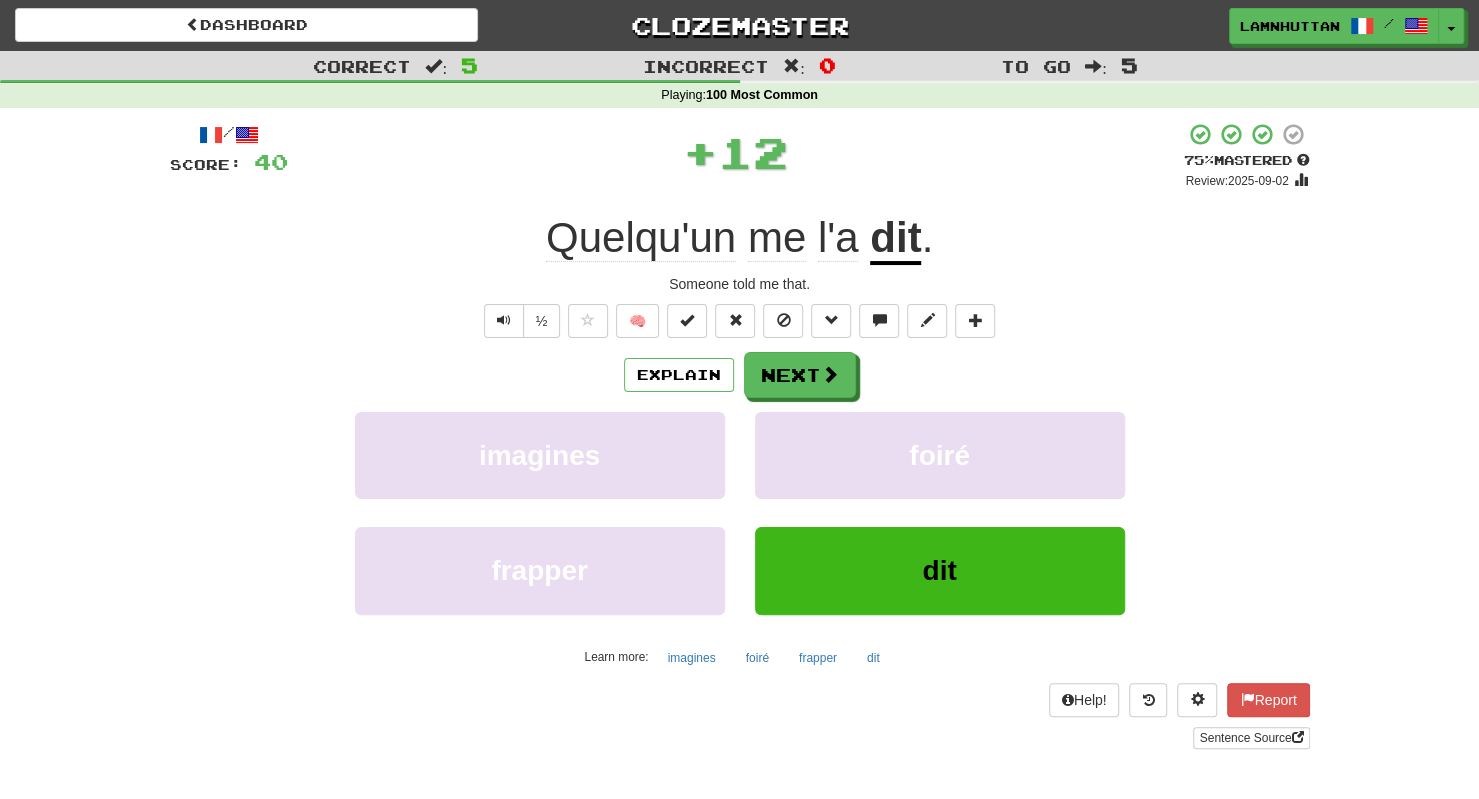 click on "Explain Next imagines foiré frapper dit Learn more: imagines foiré frapper dit" at bounding box center (740, 512) 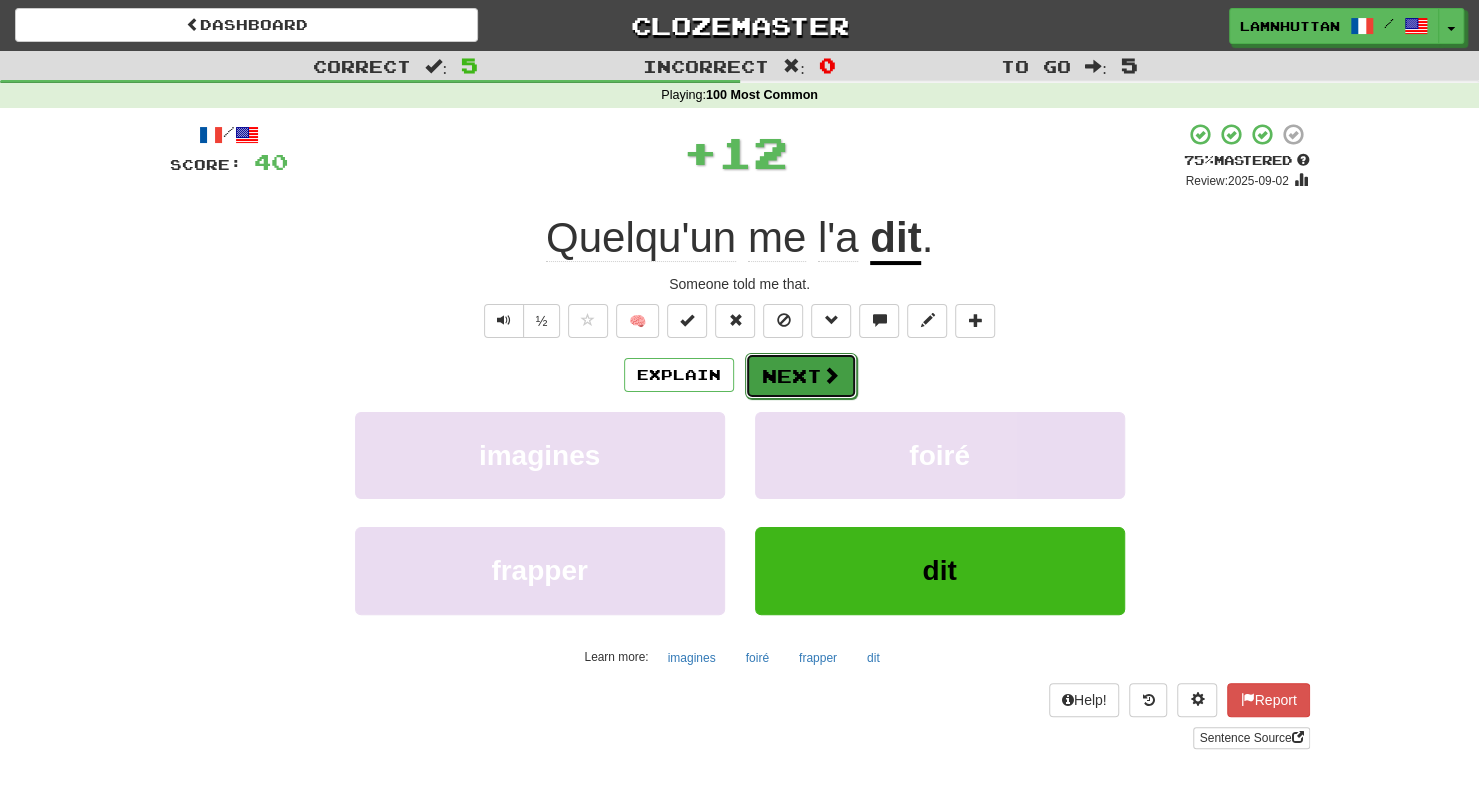 click on "Next" at bounding box center (801, 376) 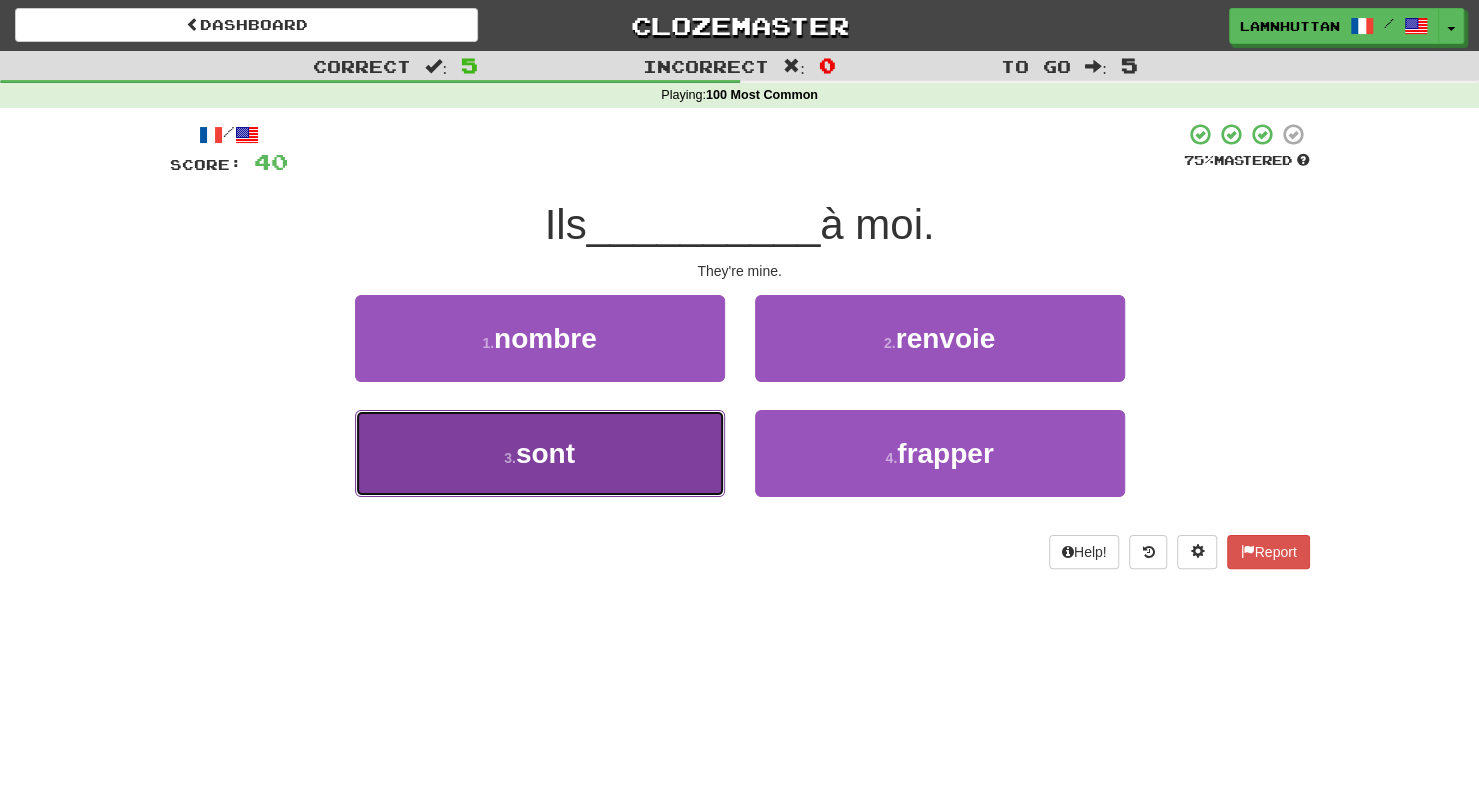 click on "3 .  sont" at bounding box center [540, 453] 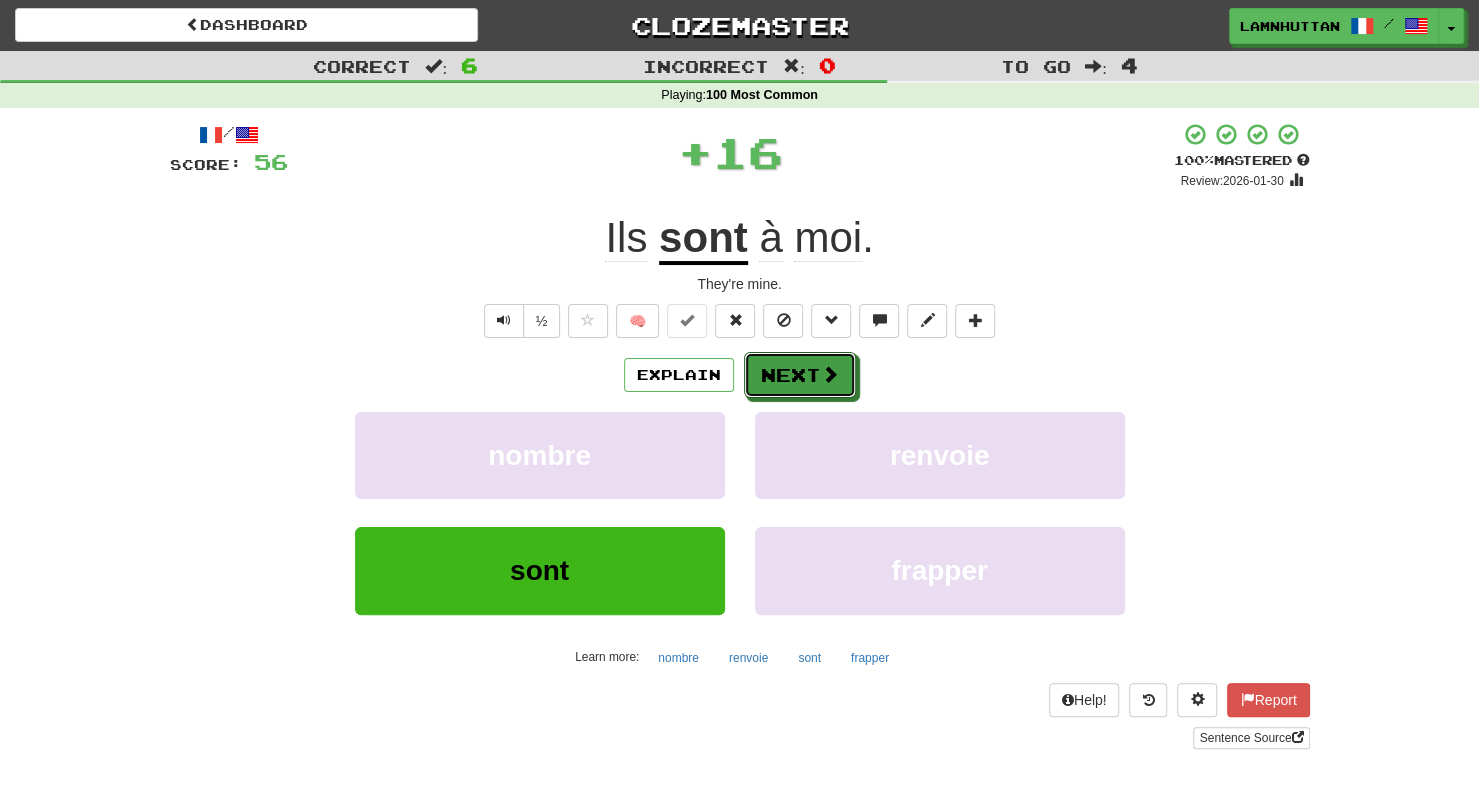 click on "Next" at bounding box center [800, 375] 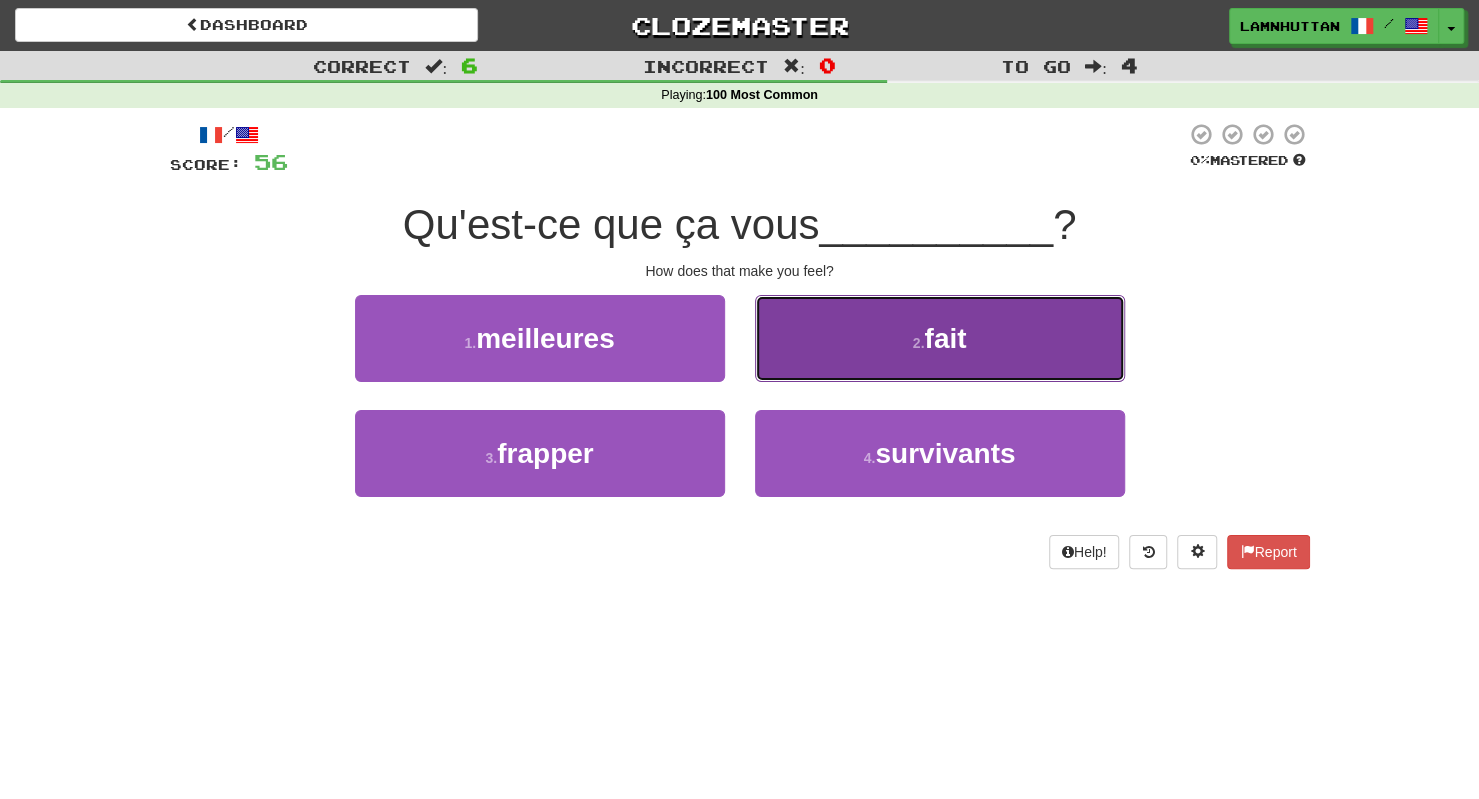 click on "2 .  fait" at bounding box center [940, 338] 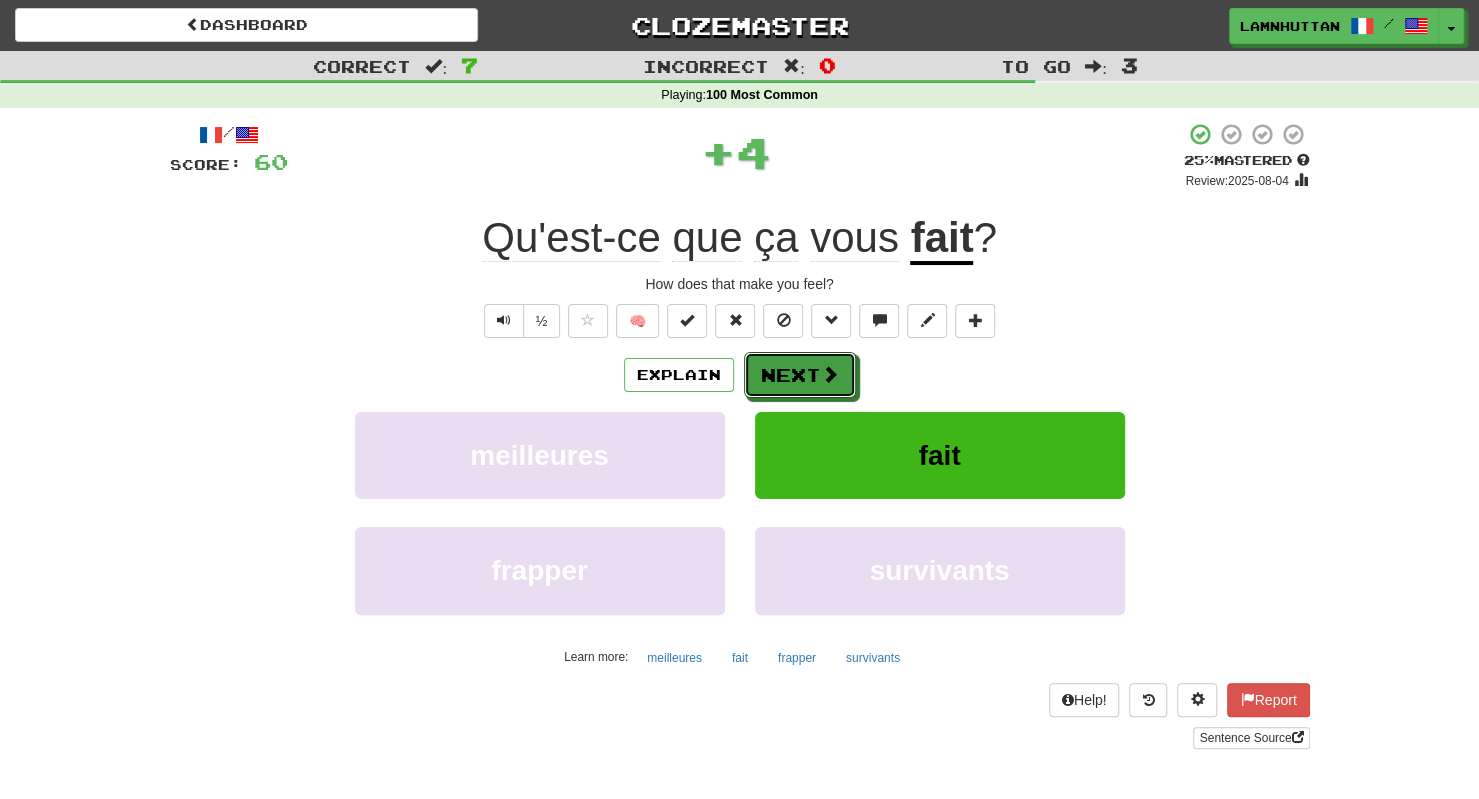 click on "Next" at bounding box center [800, 375] 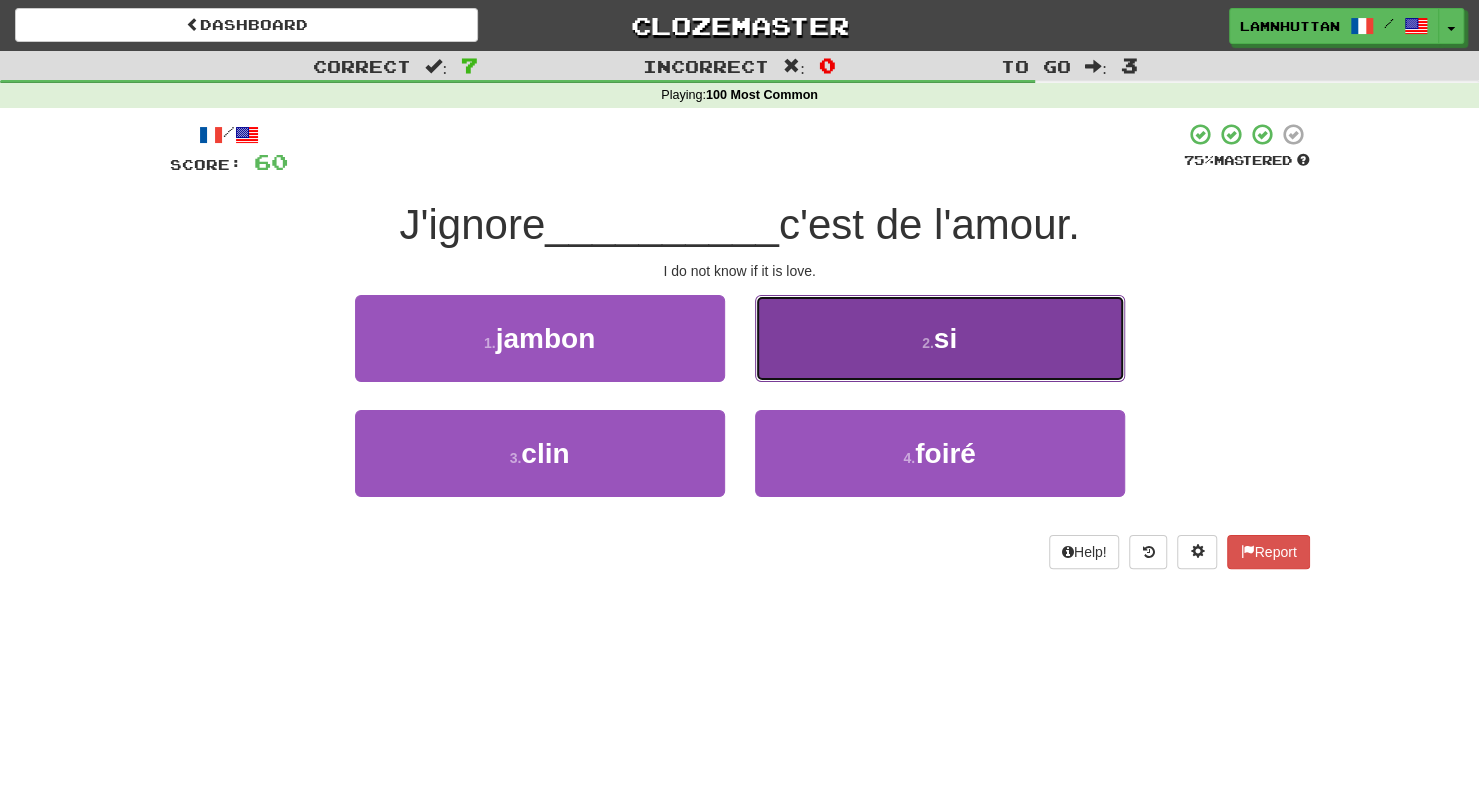 click on "2 .  si" at bounding box center [940, 338] 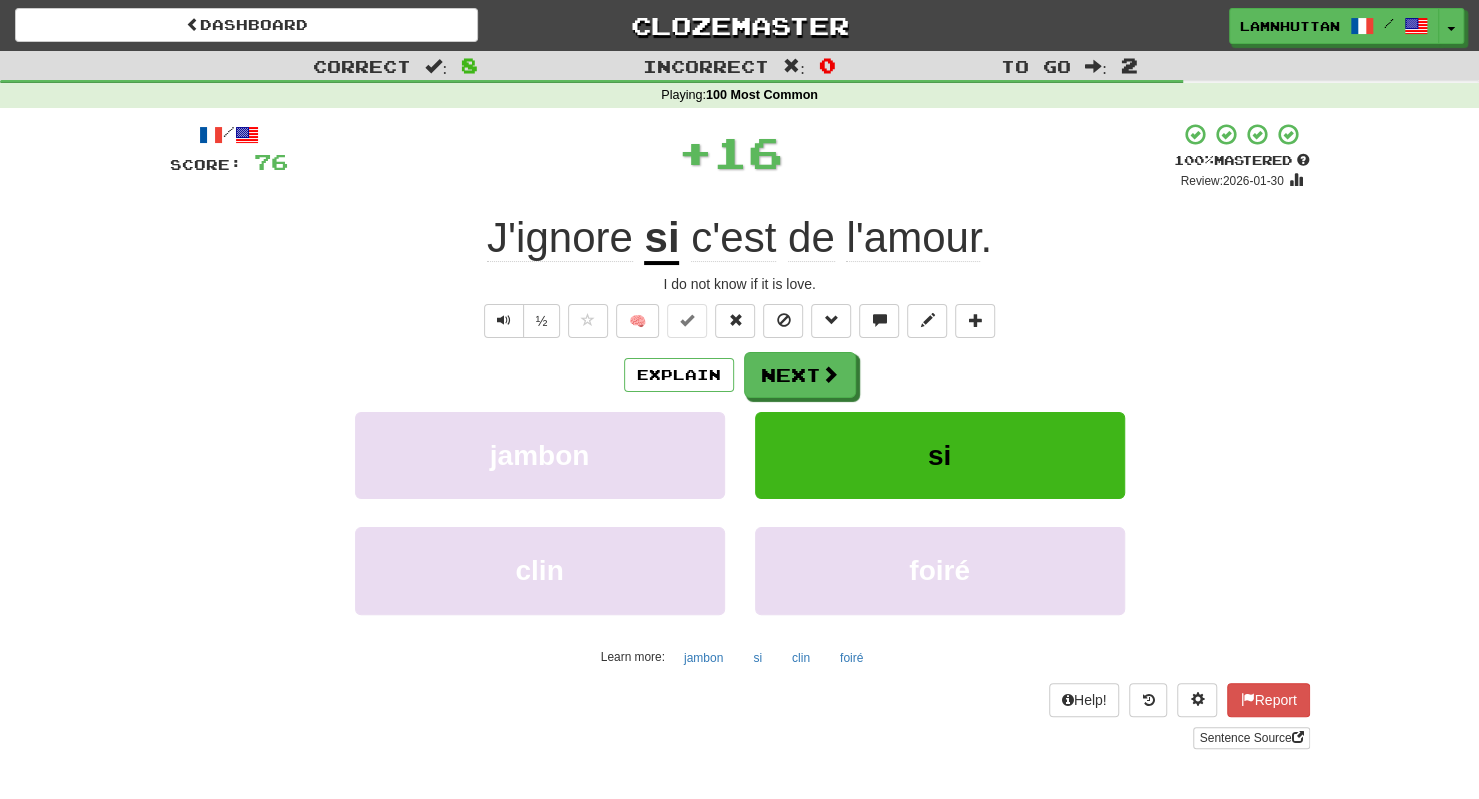 click on "Explain Next jambon si clin foiré Learn more: jambon si clin foiré" at bounding box center [740, 512] 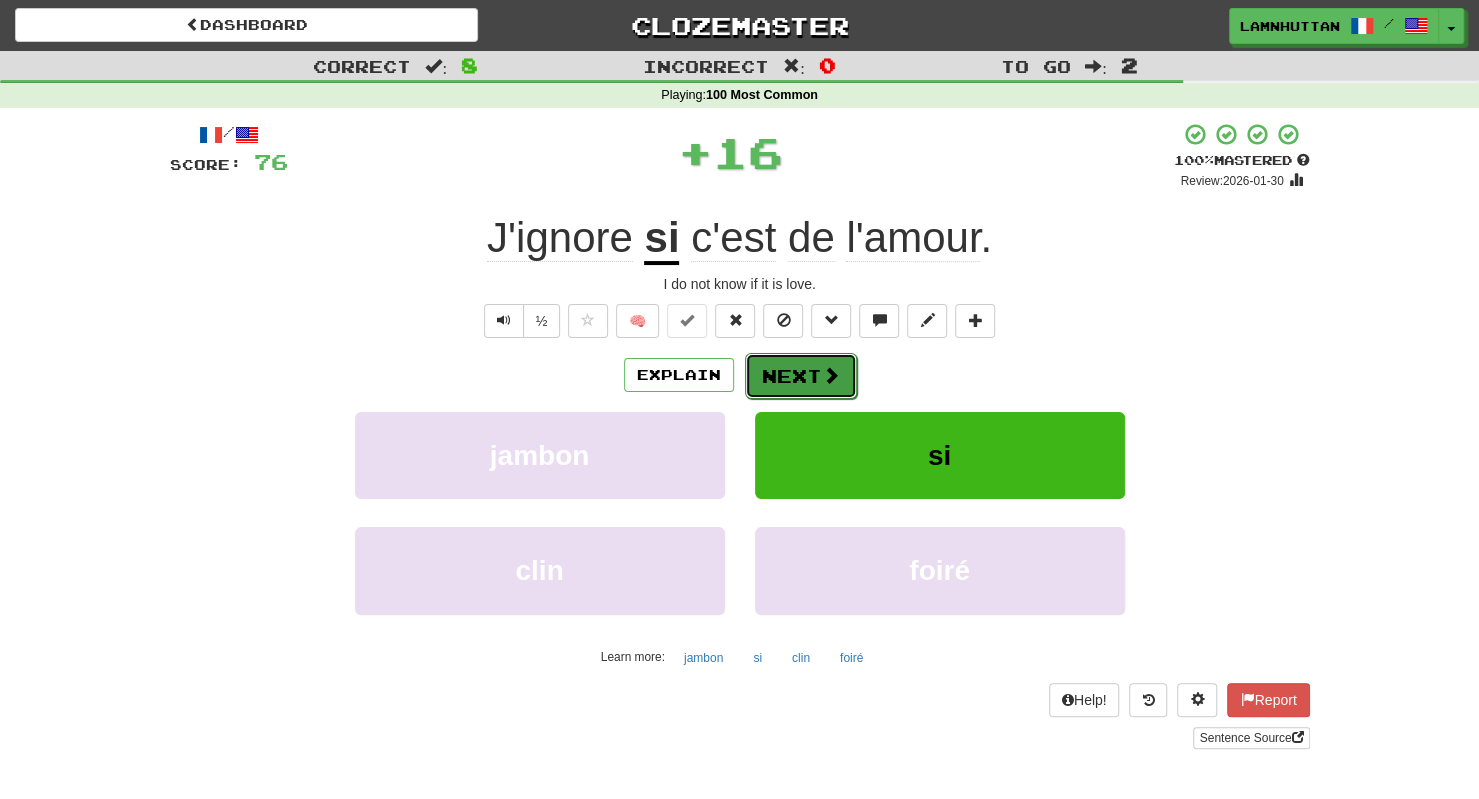 click on "Next" at bounding box center (801, 376) 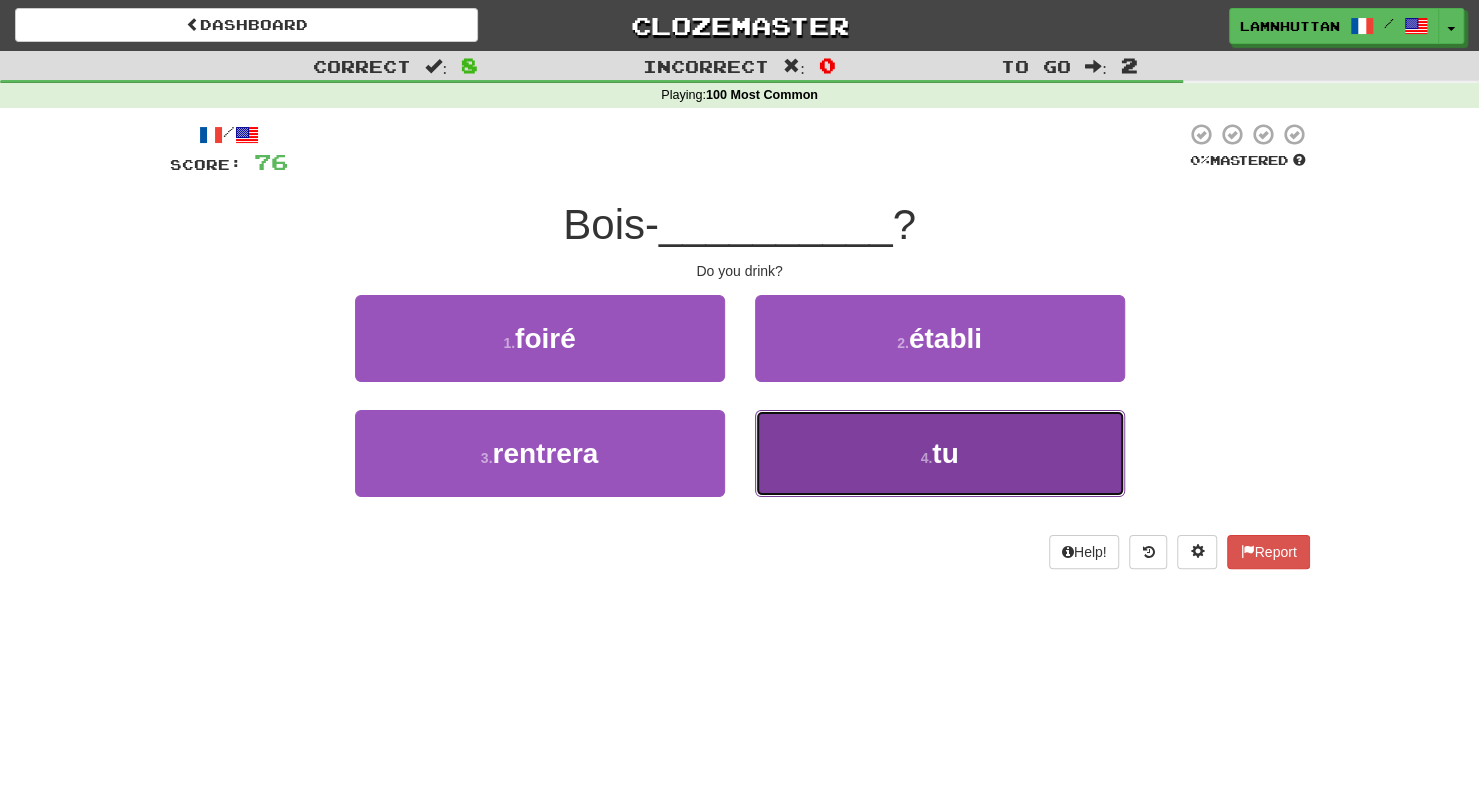 click on "4 .  tu" at bounding box center (940, 453) 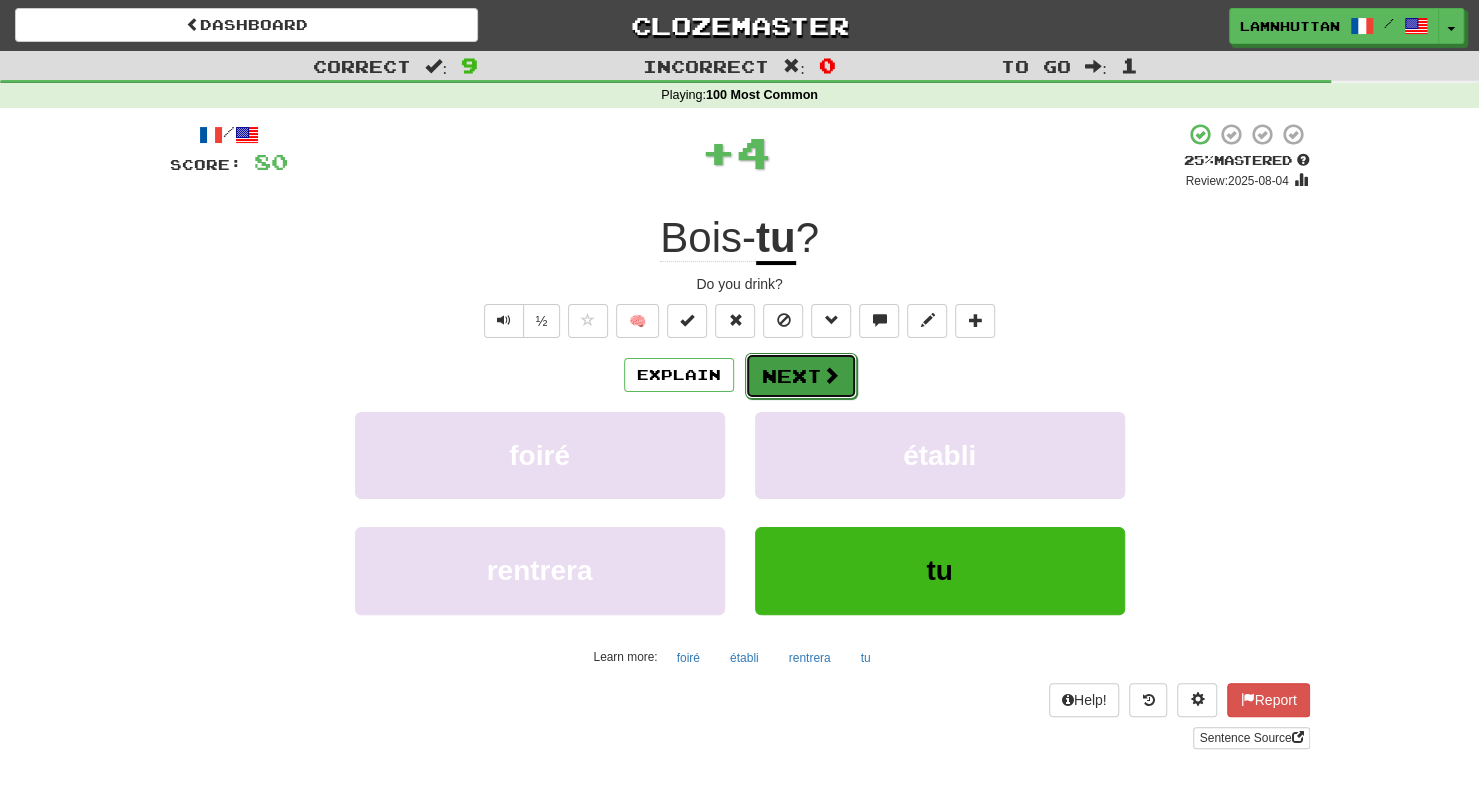 click on "Next" at bounding box center [801, 376] 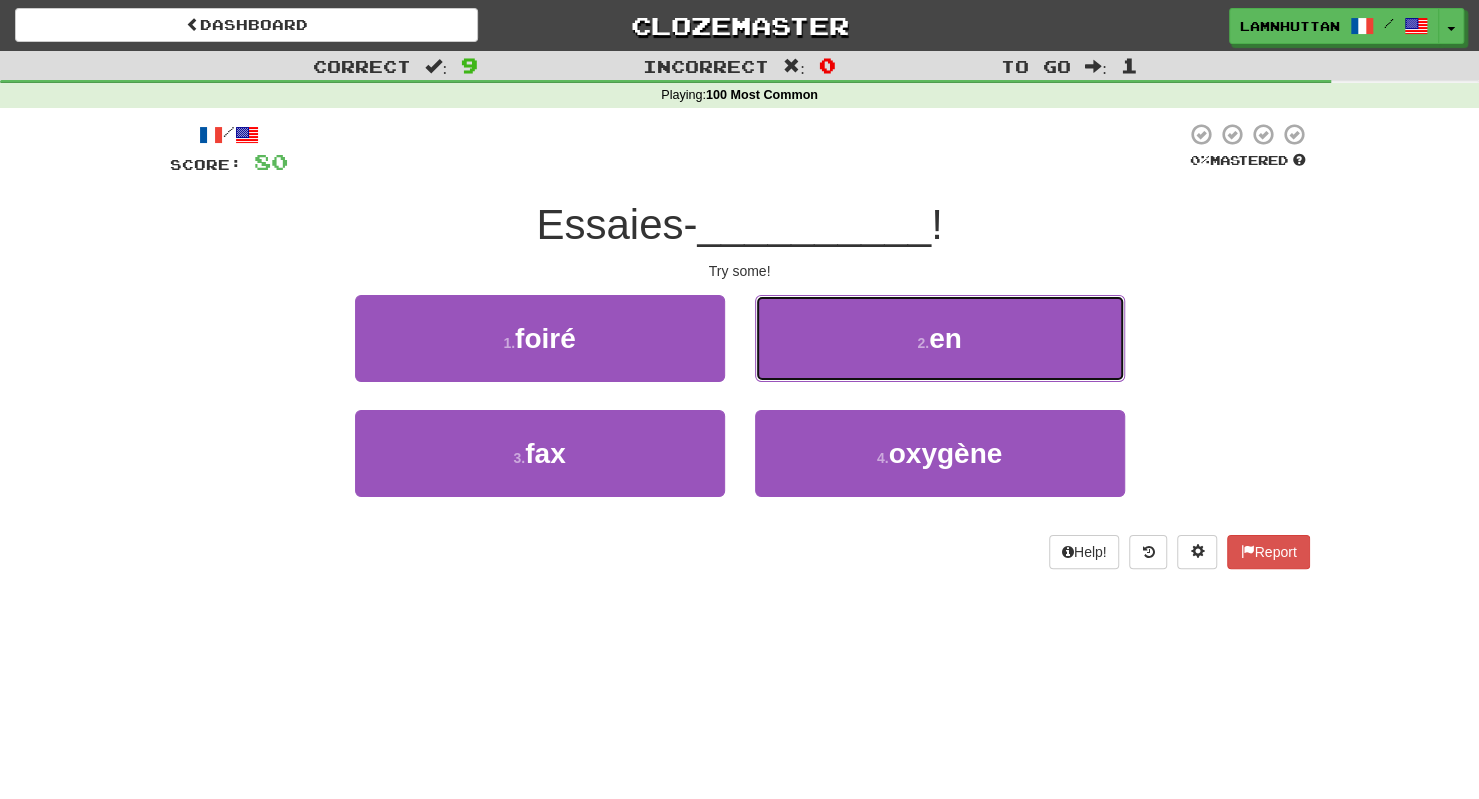 drag, startPoint x: 866, startPoint y: 363, endPoint x: 758, endPoint y: 399, distance: 113.841995 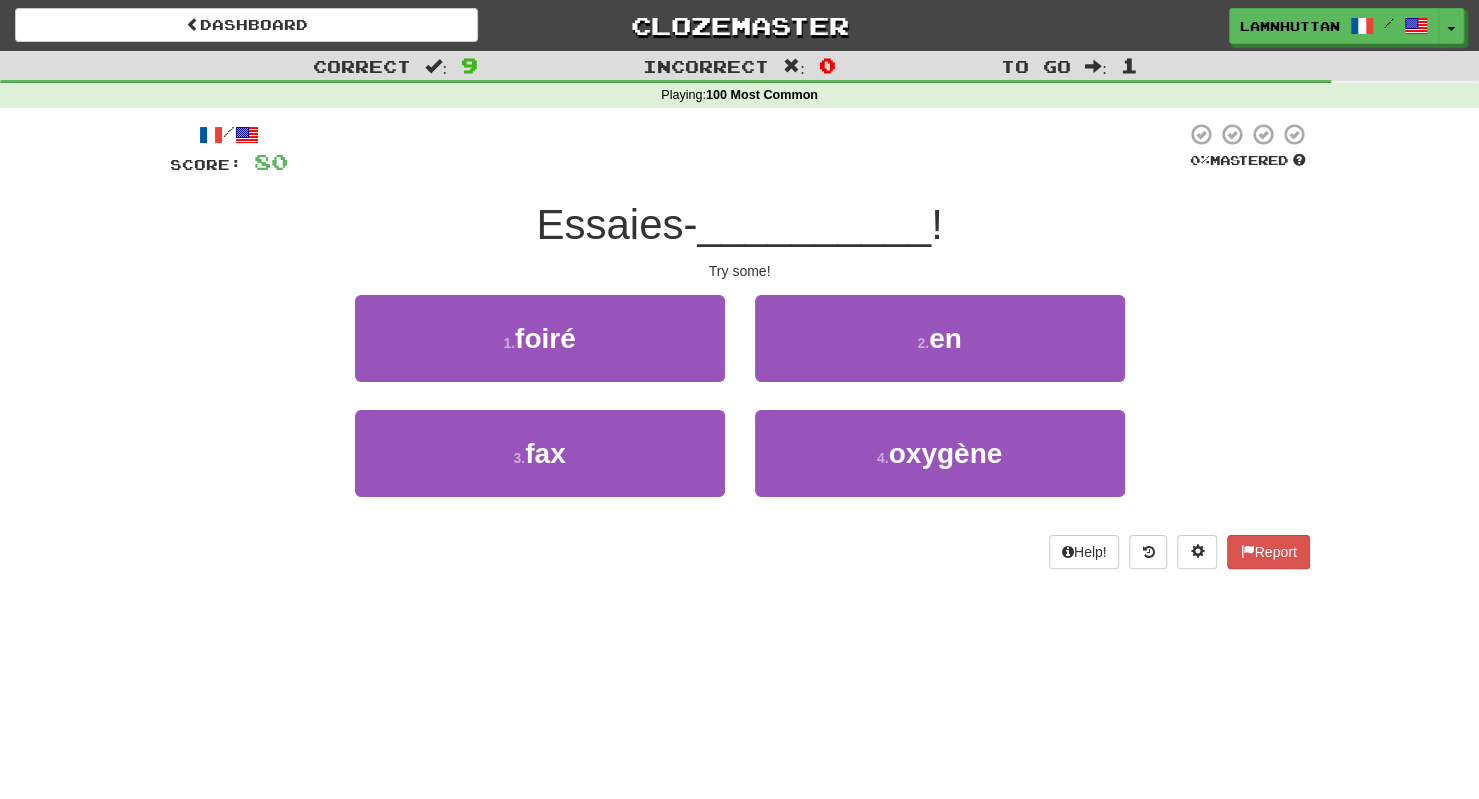 click on "2 .  en" at bounding box center (940, 352) 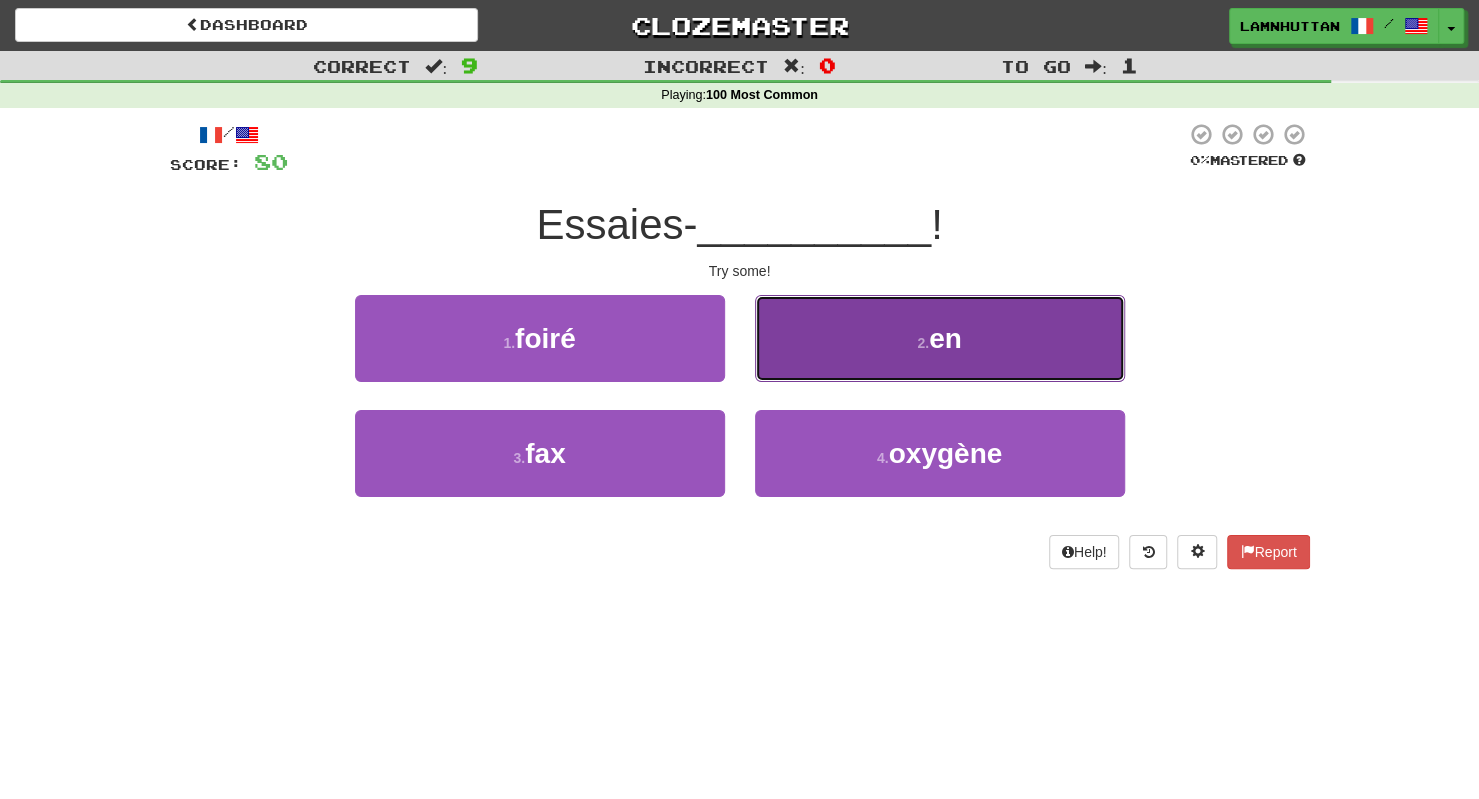 click on "2 .  en" at bounding box center [940, 338] 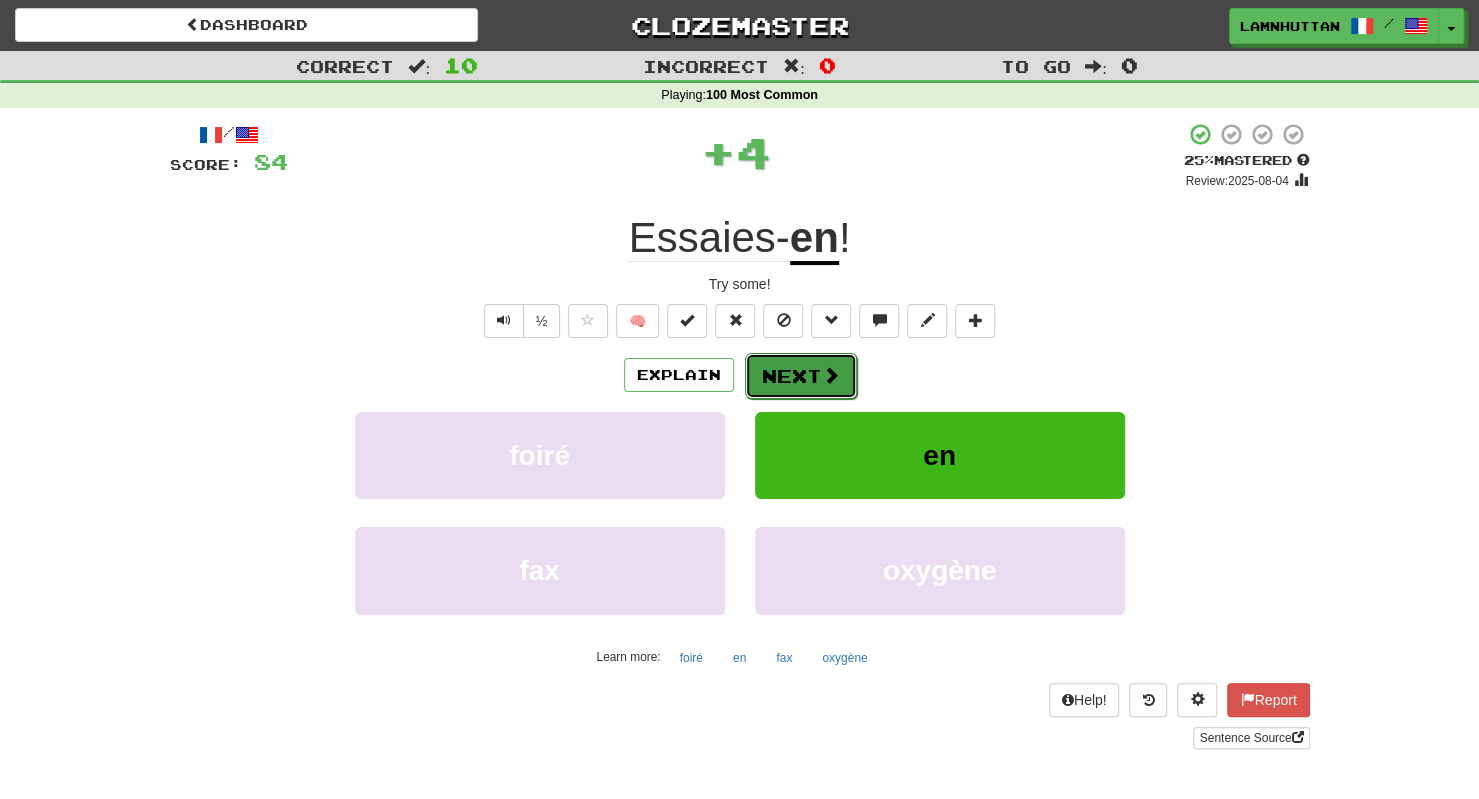 click on "Next" at bounding box center (801, 376) 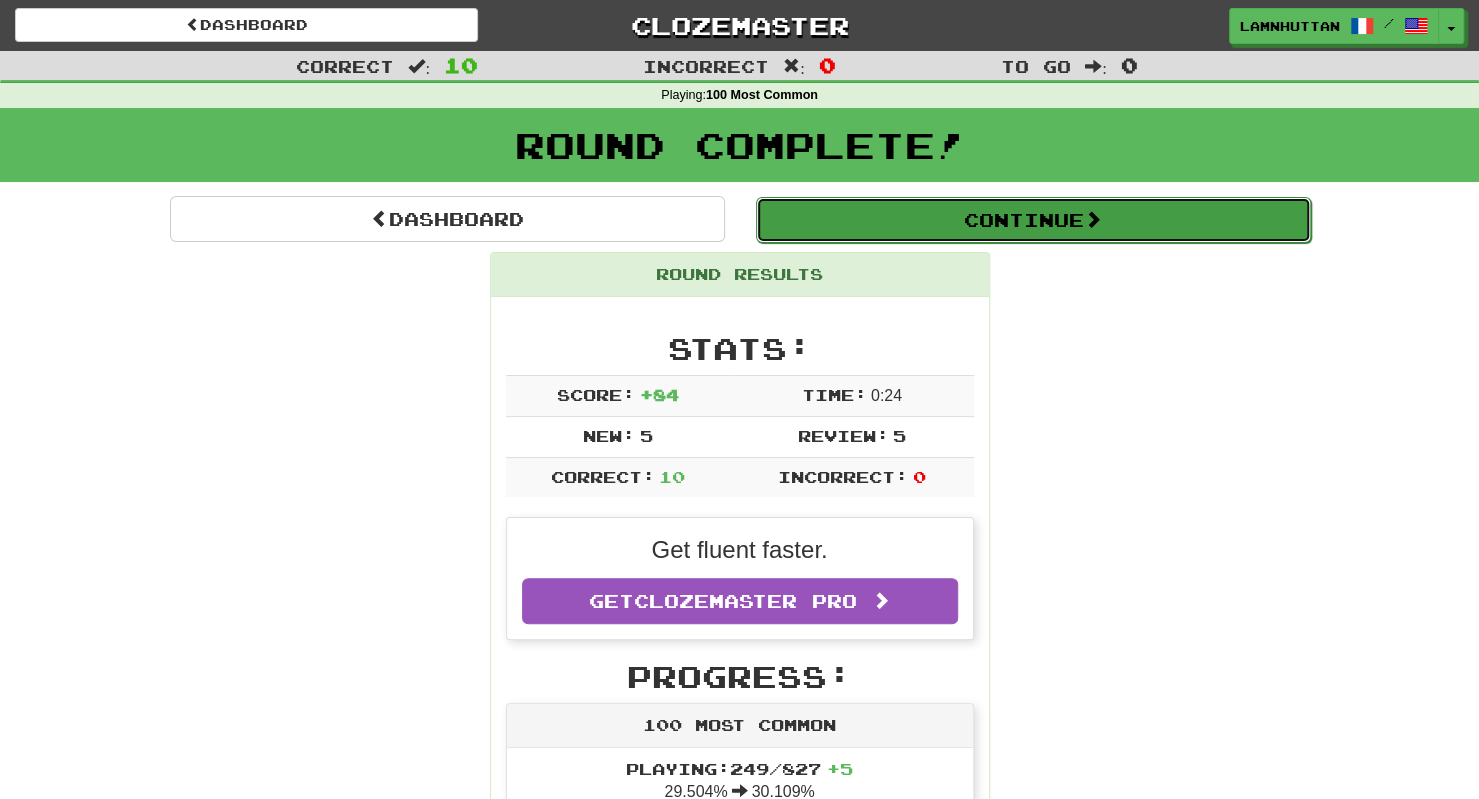click on "Continue" at bounding box center [1033, 220] 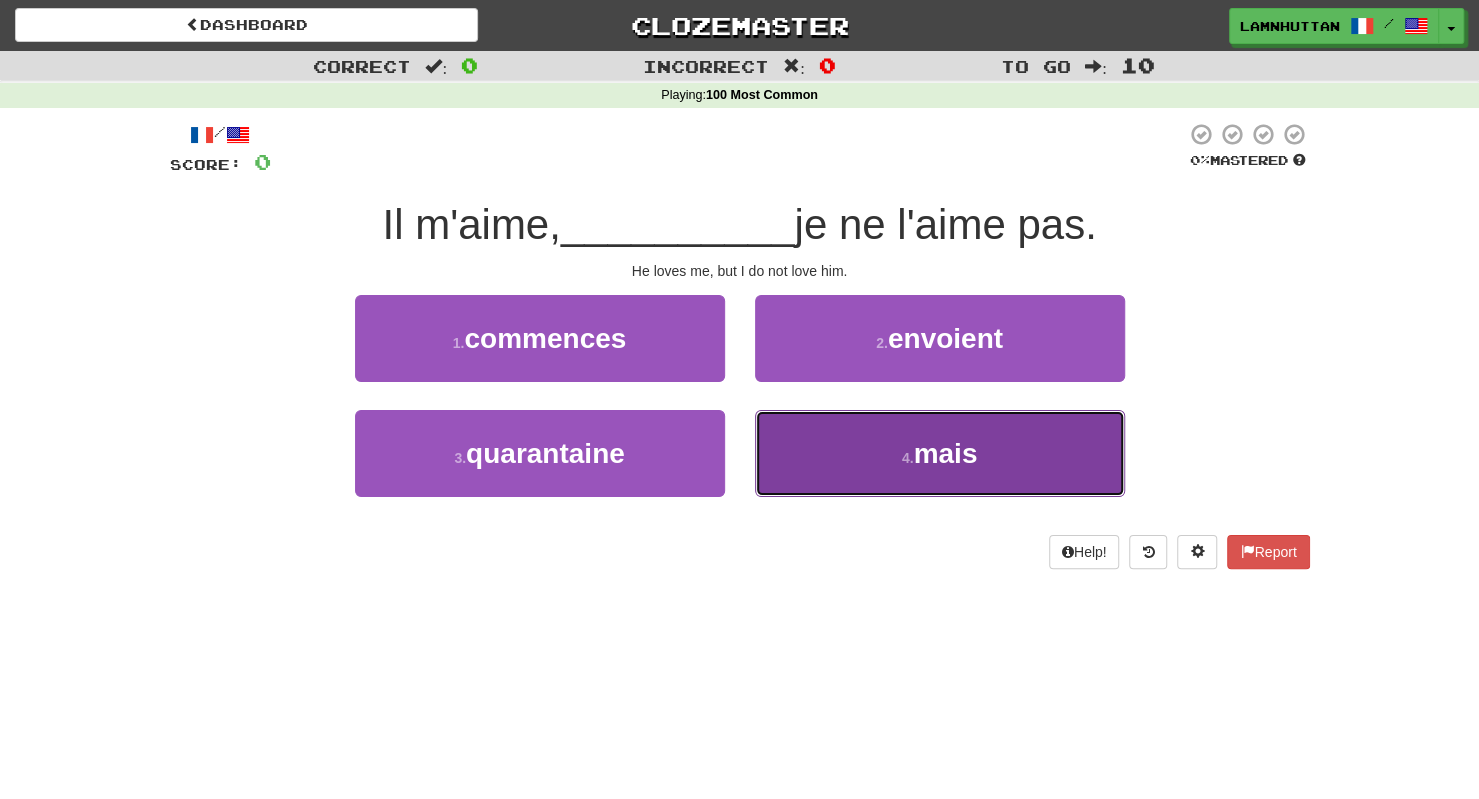 click on "4 .  mais" at bounding box center (940, 453) 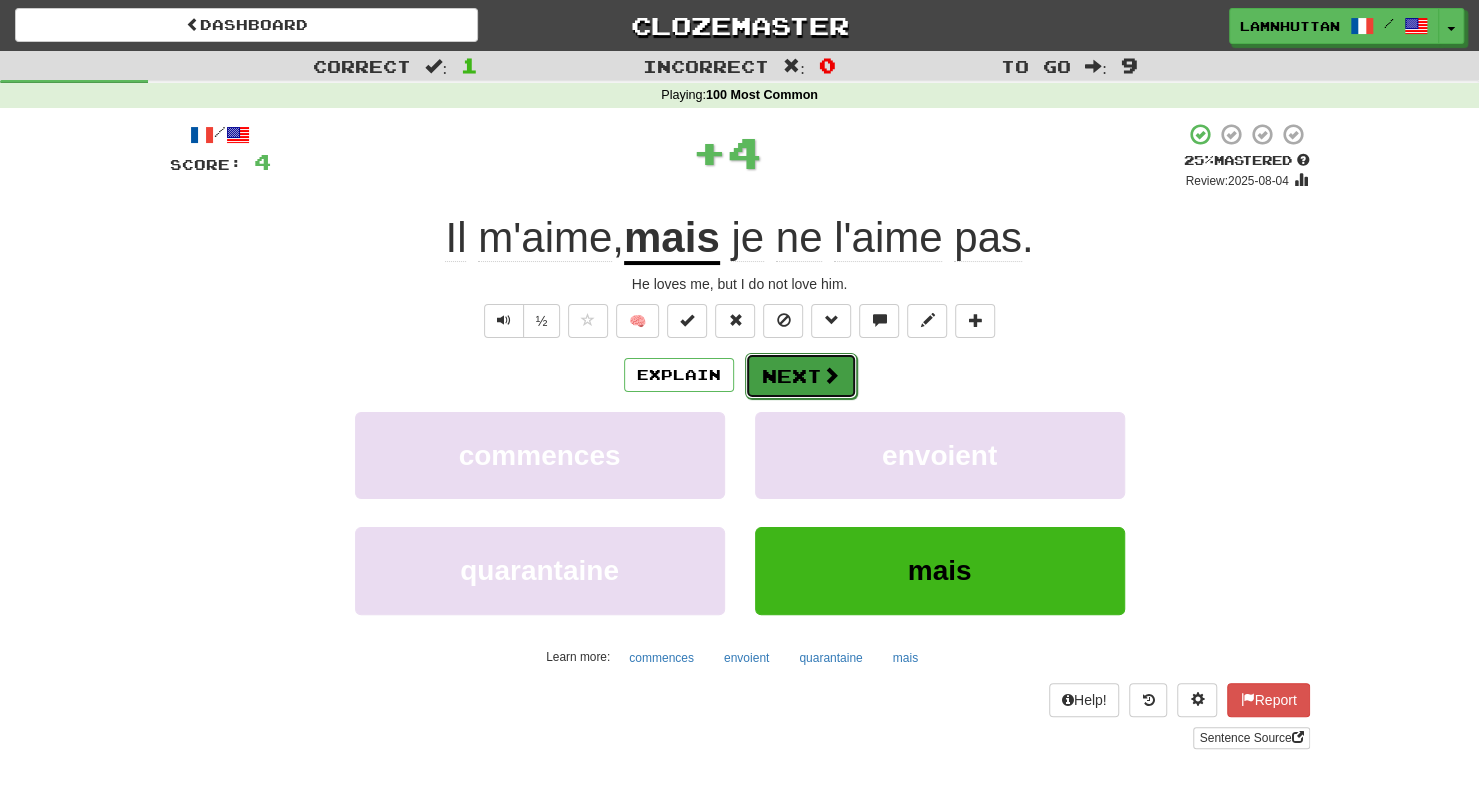 click on "Next" at bounding box center (801, 376) 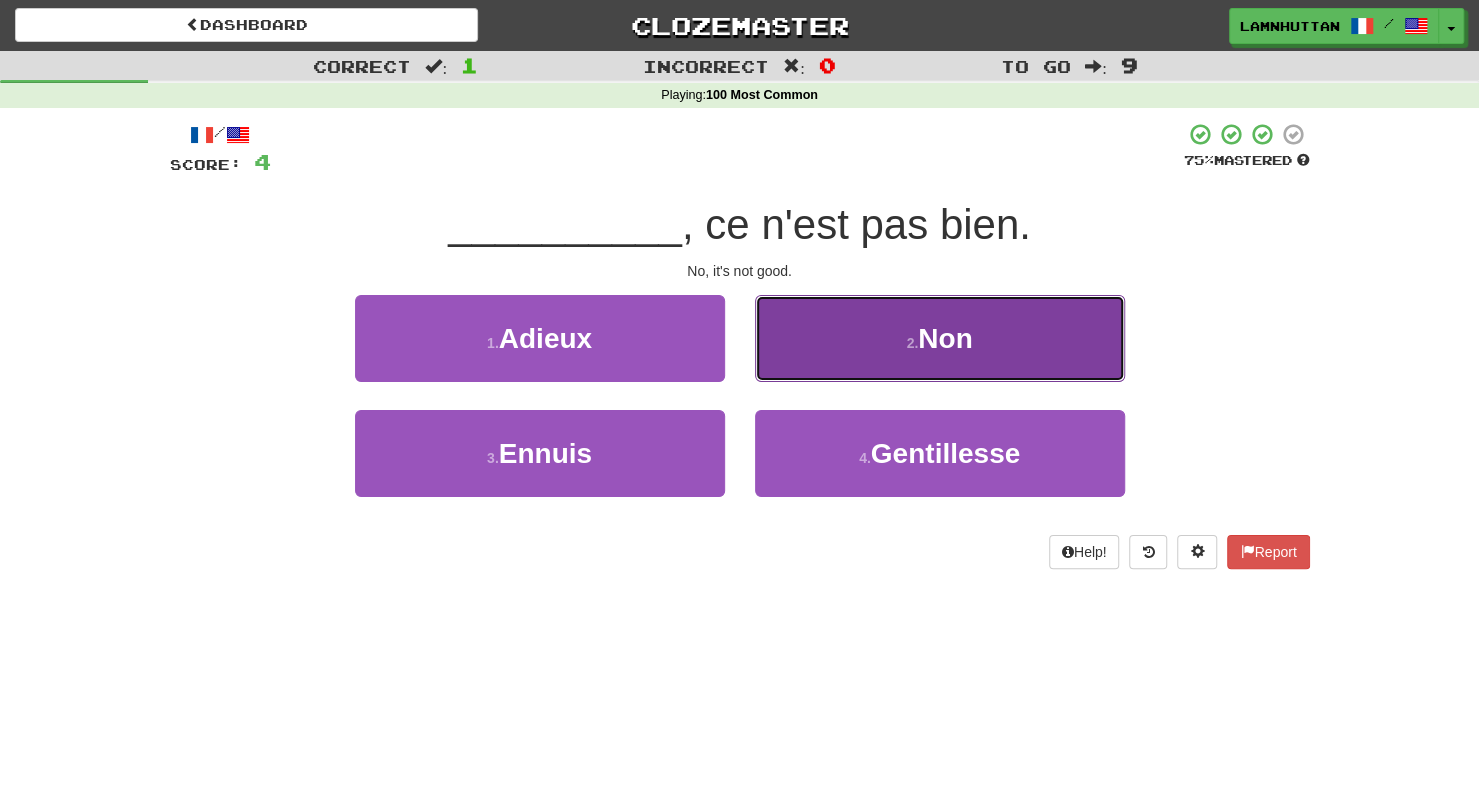 drag, startPoint x: 872, startPoint y: 333, endPoint x: 804, endPoint y: 365, distance: 75.153175 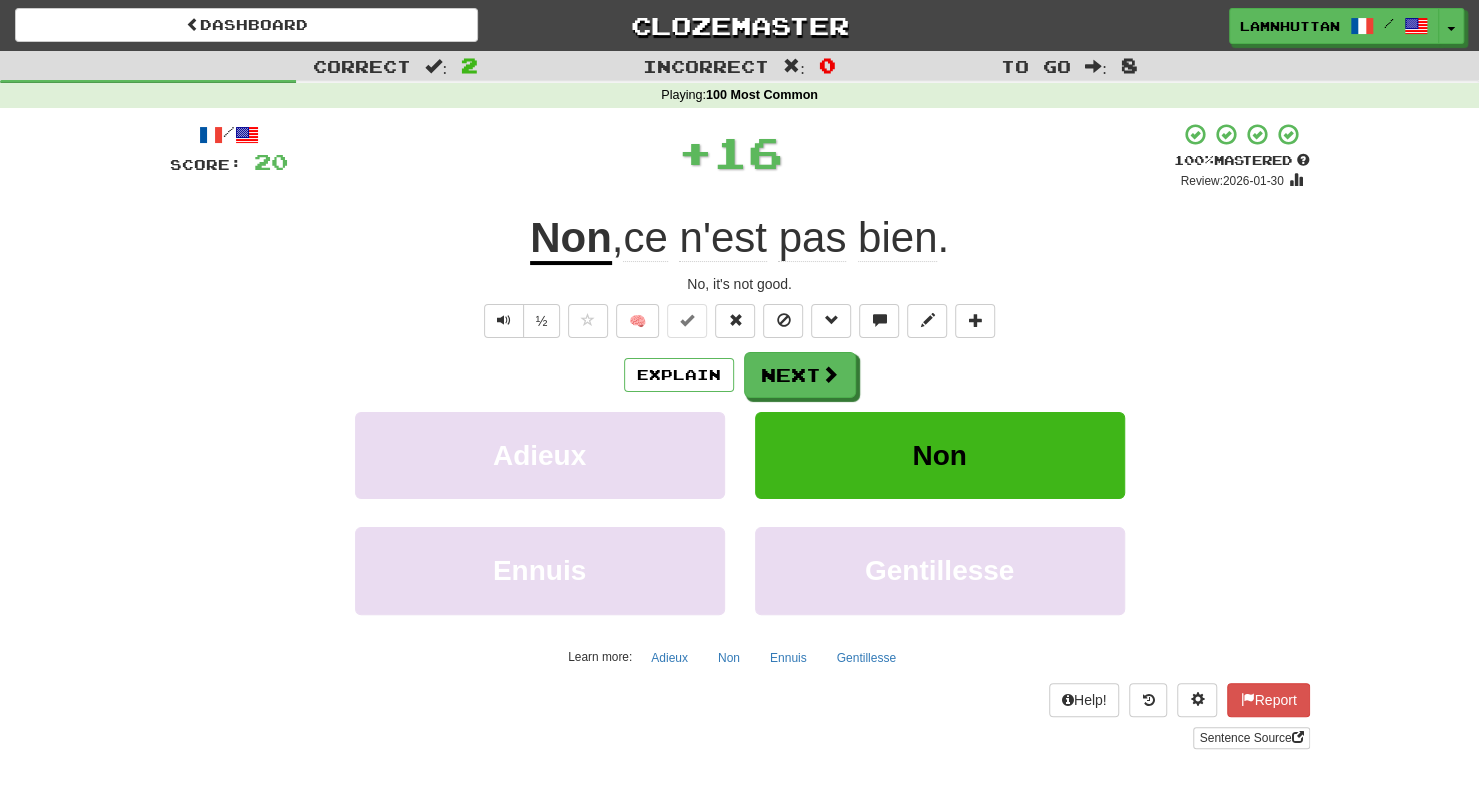click on "Next" at bounding box center [800, 375] 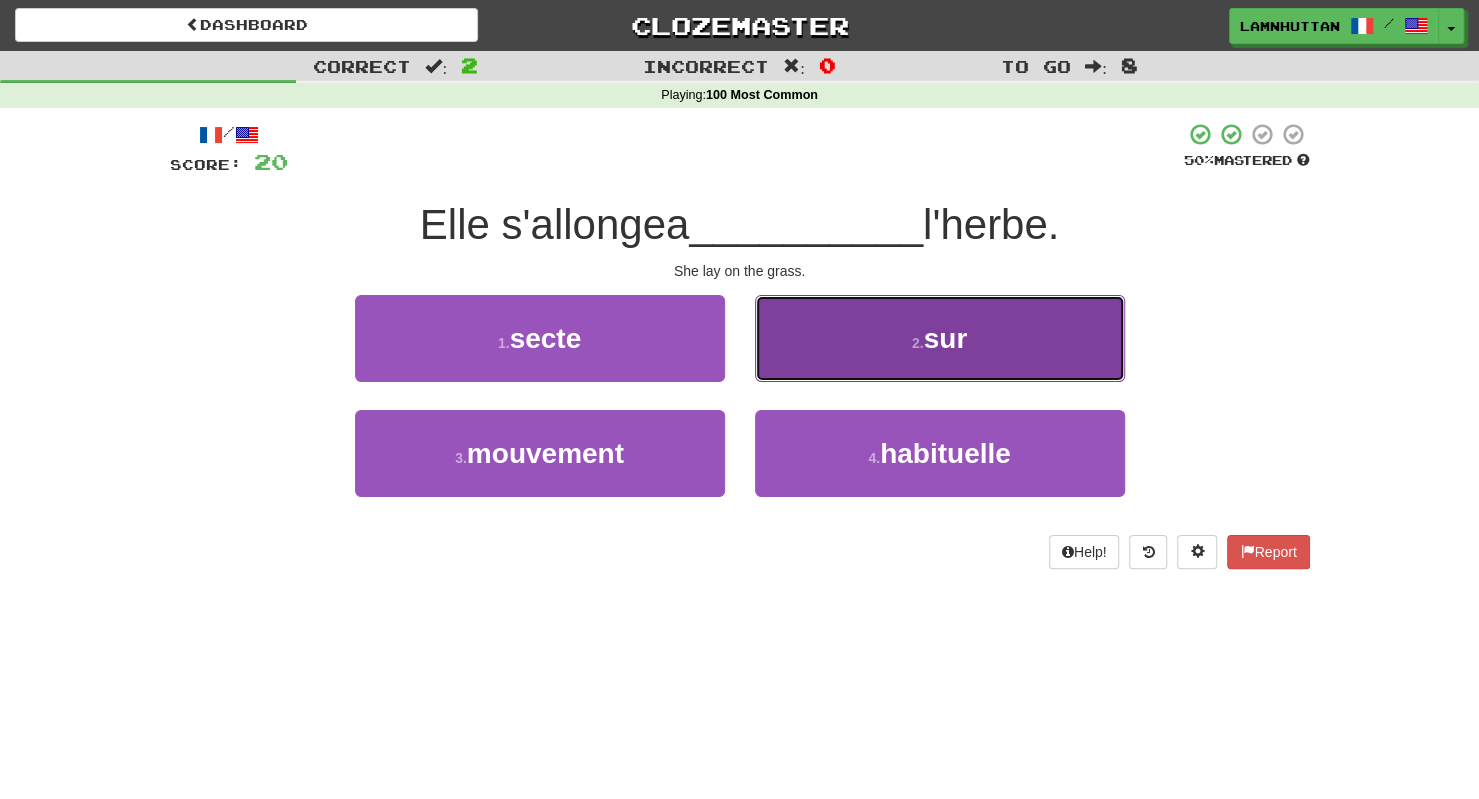click on "2 .  sur" at bounding box center [940, 338] 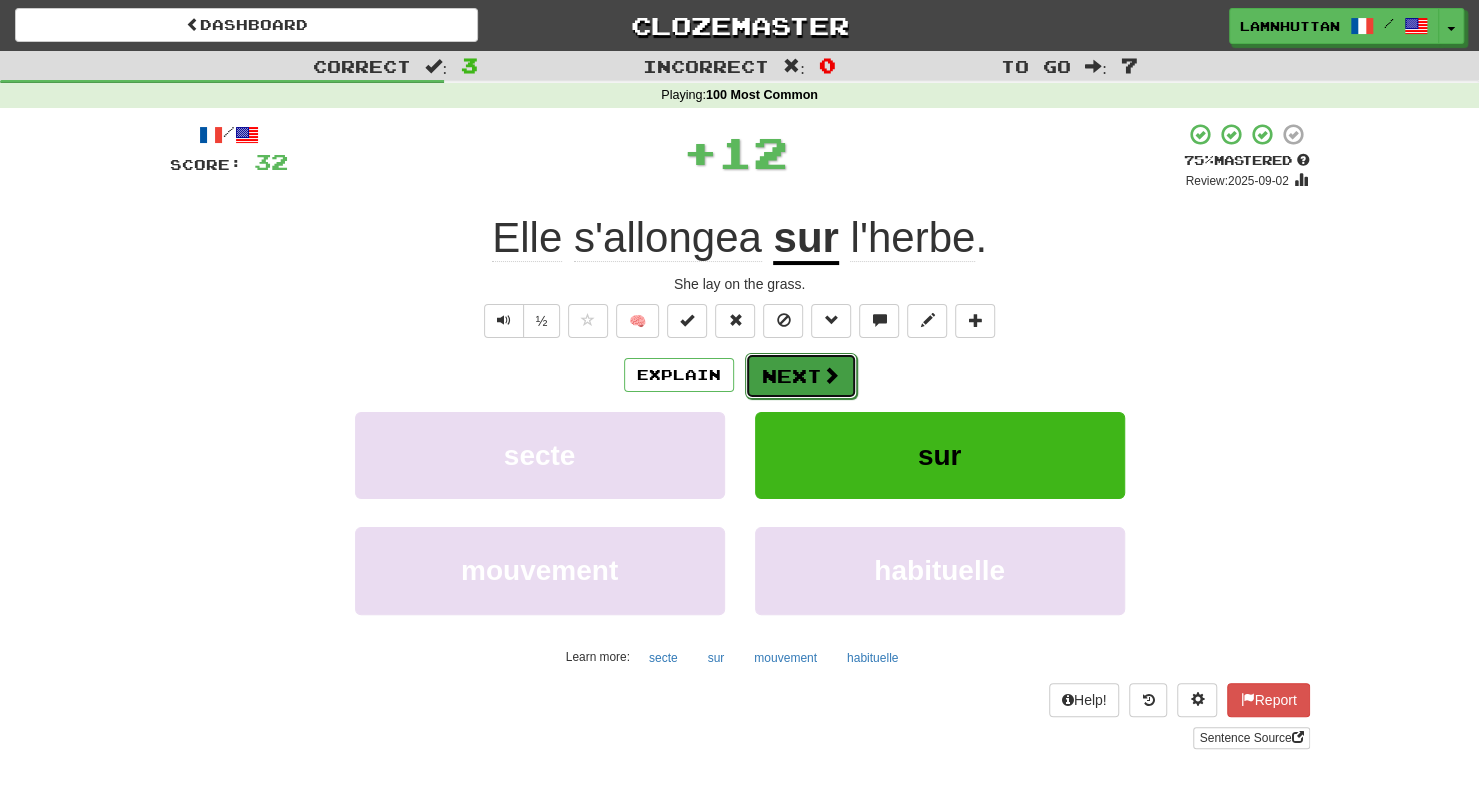 click on "Next" at bounding box center [801, 376] 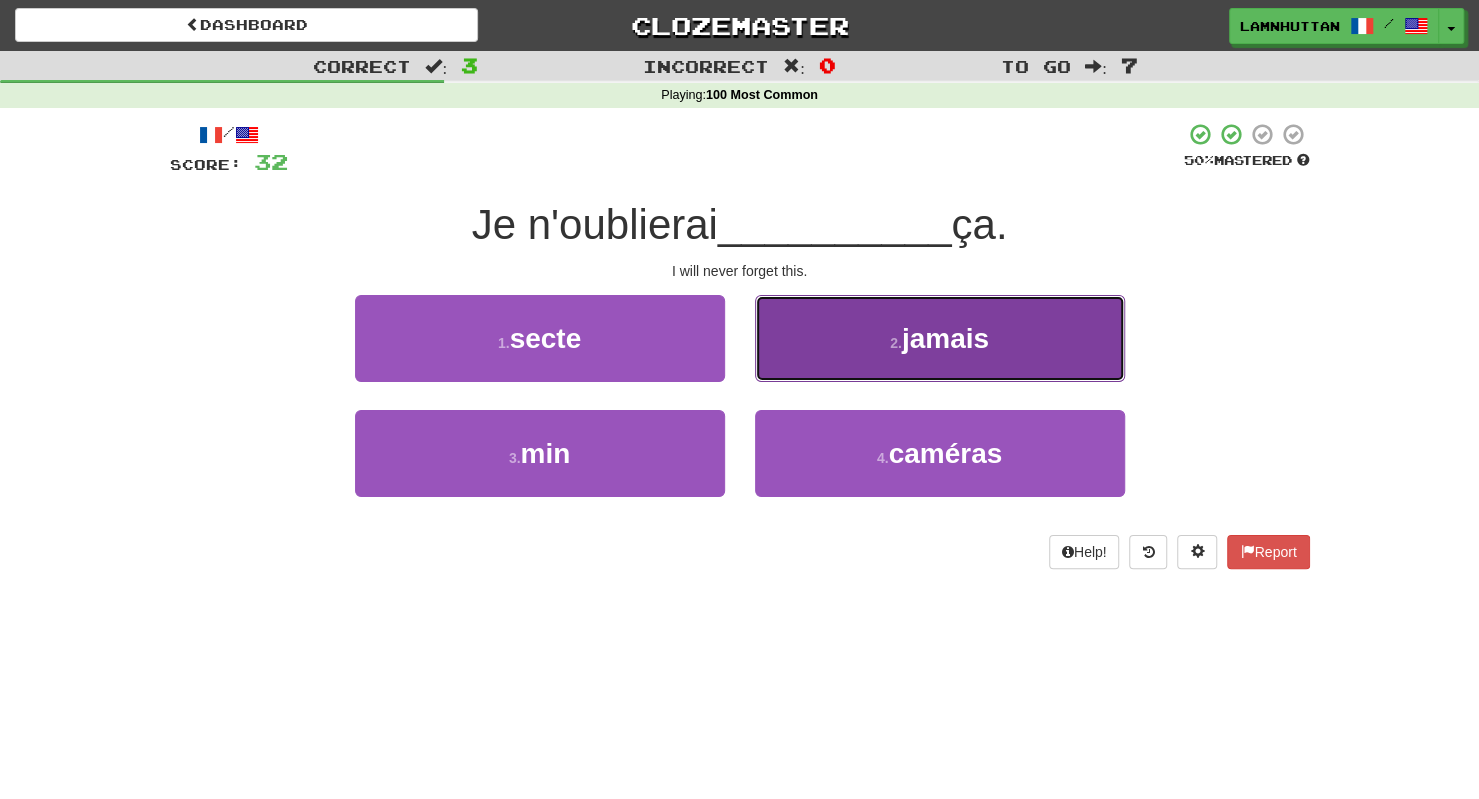 click on "2 .  jamais" at bounding box center [940, 338] 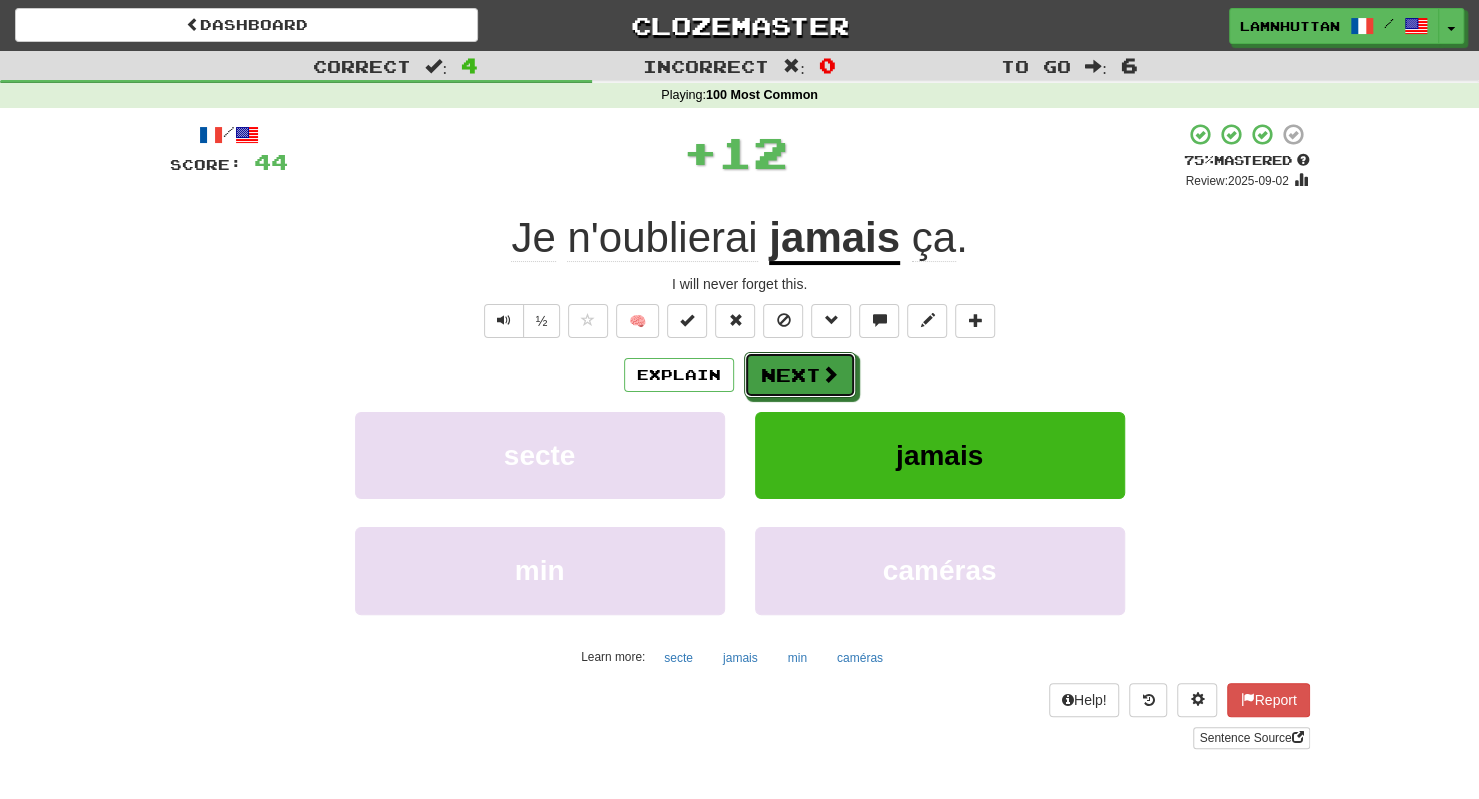 click on "Next" at bounding box center (800, 375) 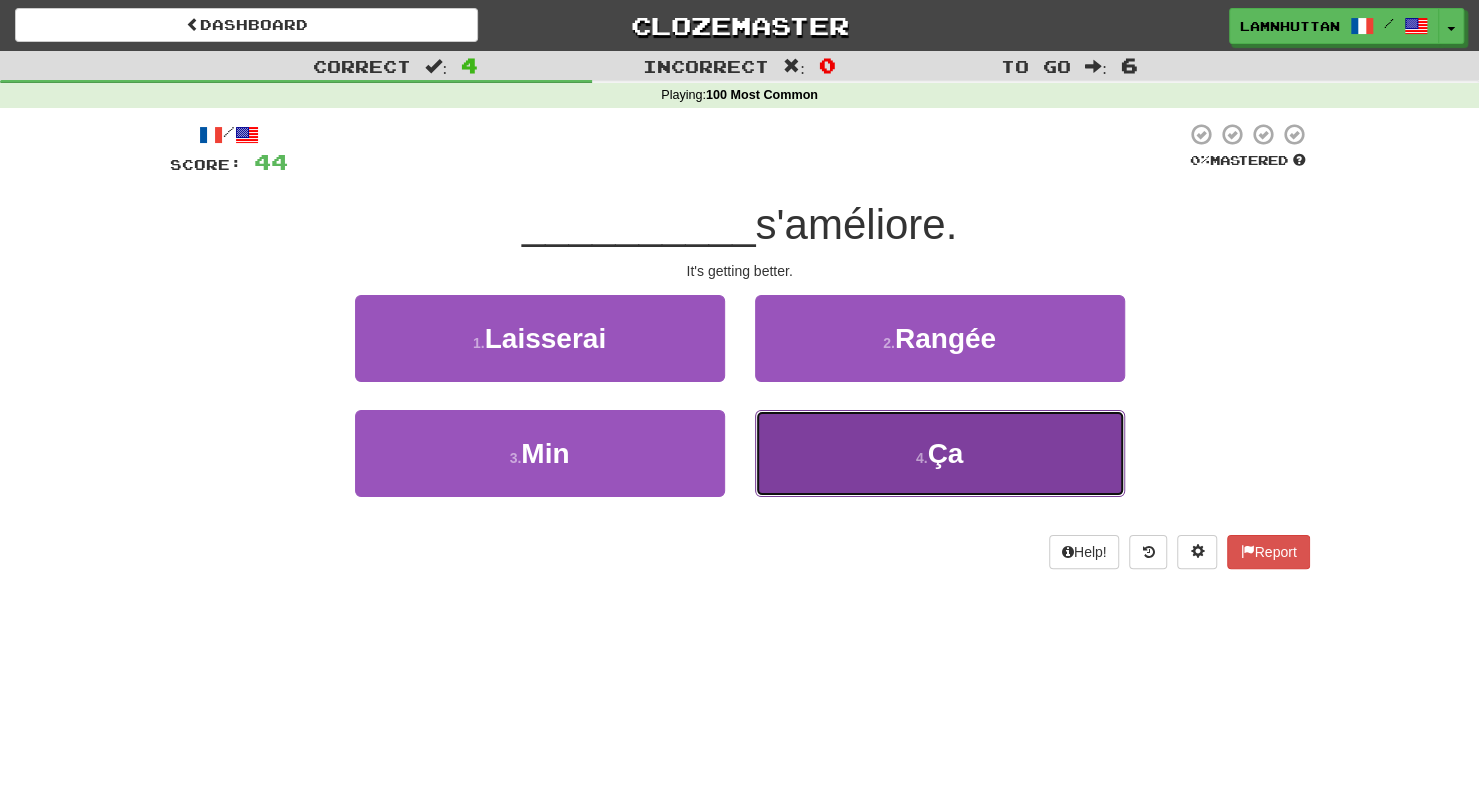 click on "4 .  Ça" at bounding box center [940, 453] 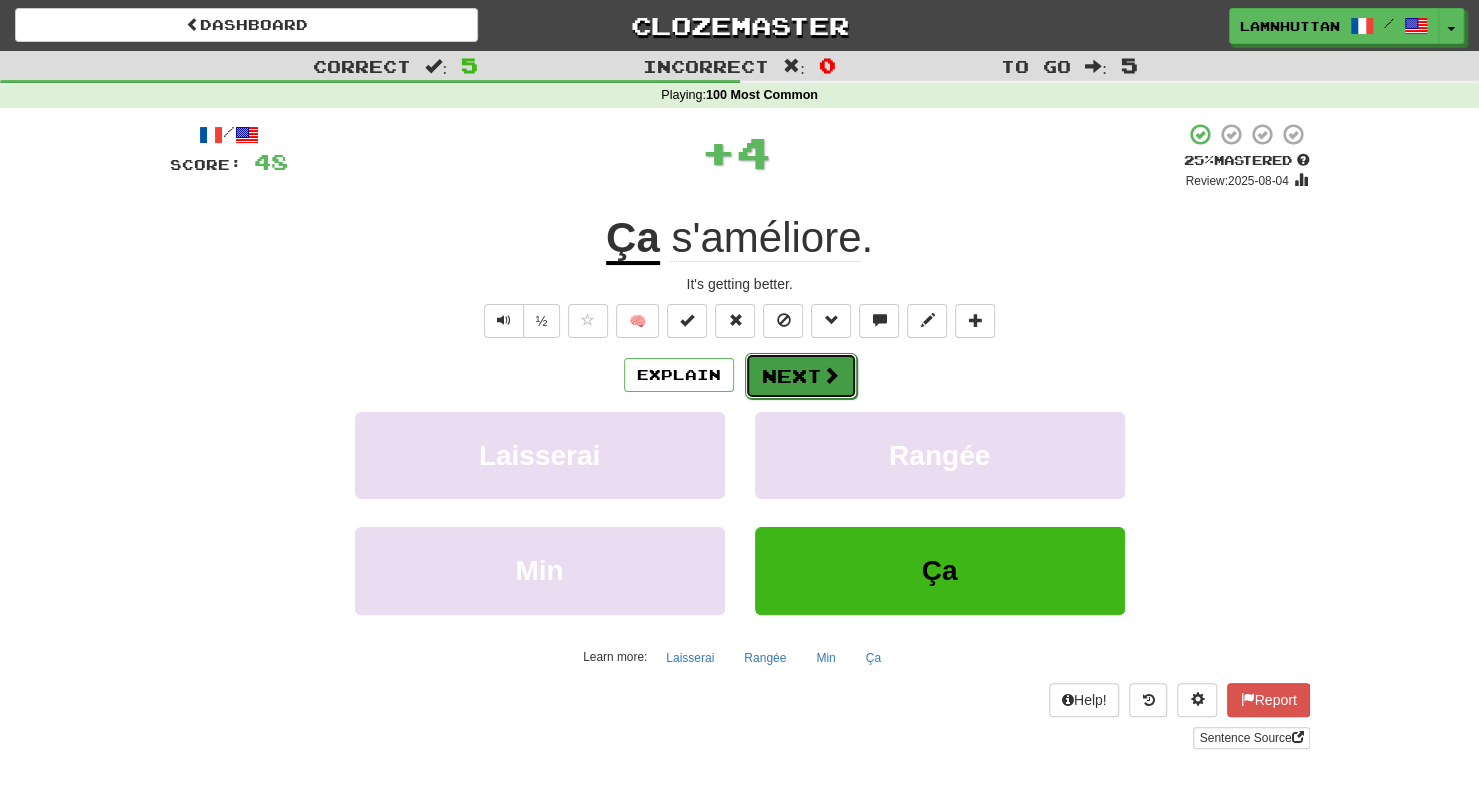 click on "Next" at bounding box center [801, 376] 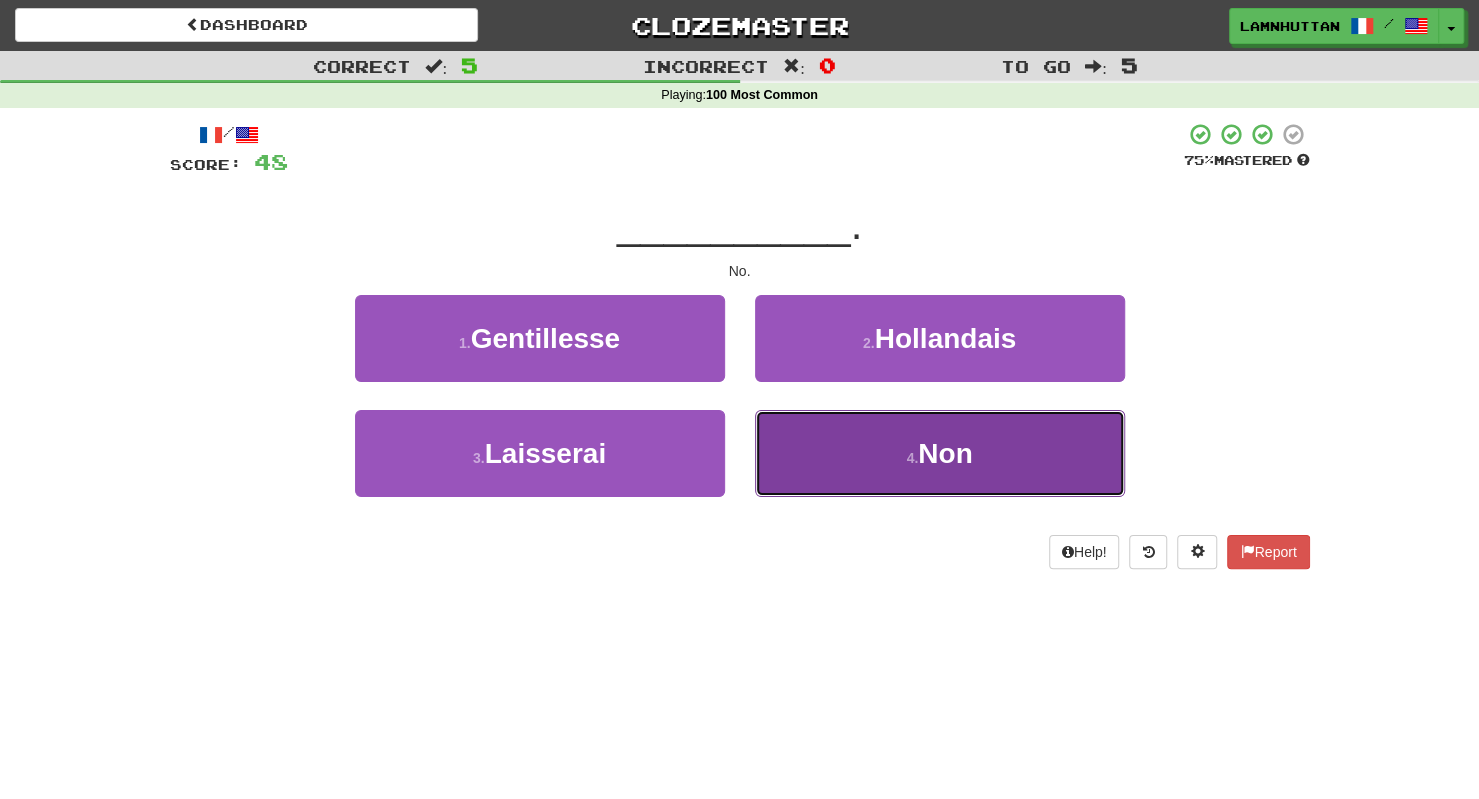 click on "4 .  Non" at bounding box center [940, 453] 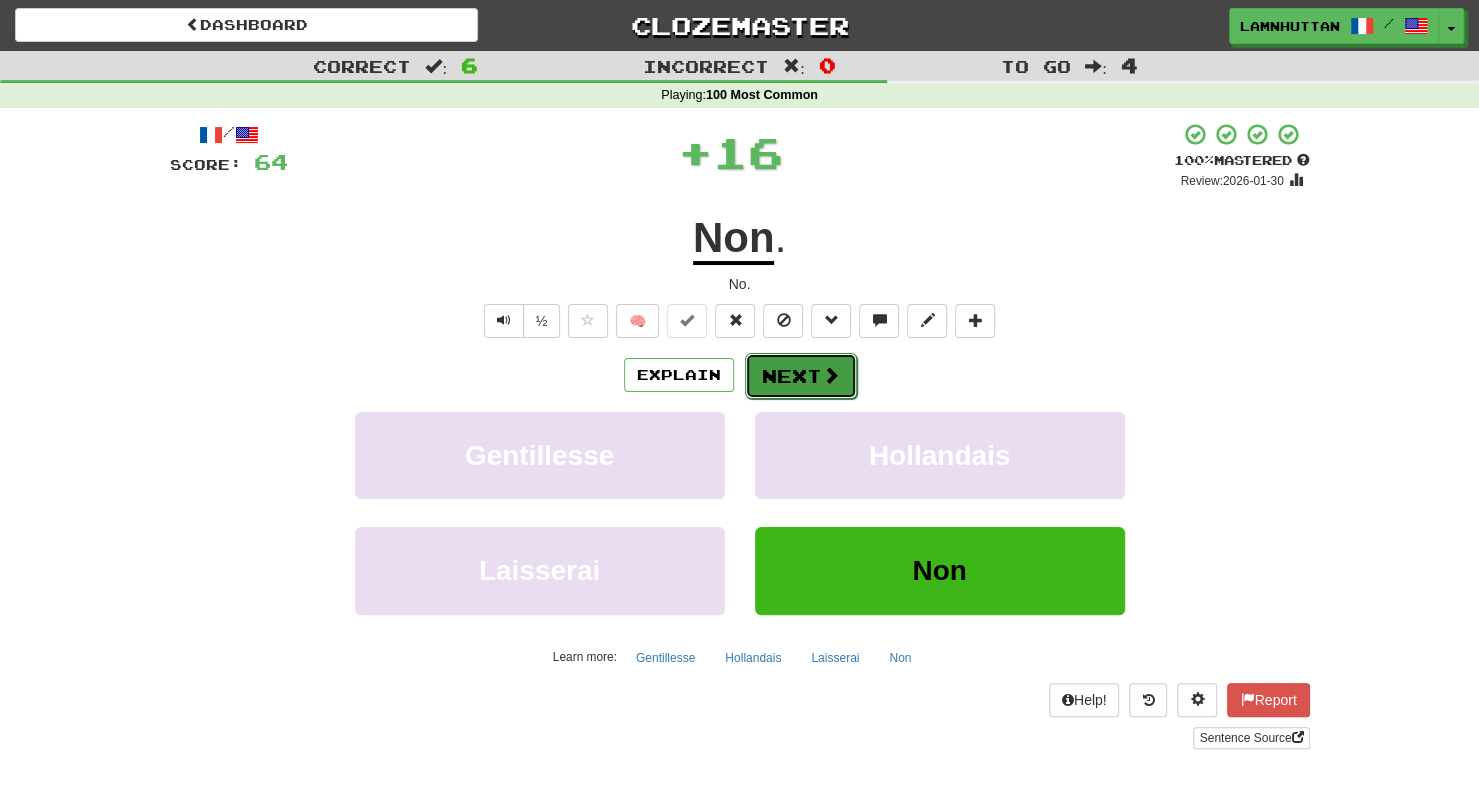 click on "Next" at bounding box center (801, 376) 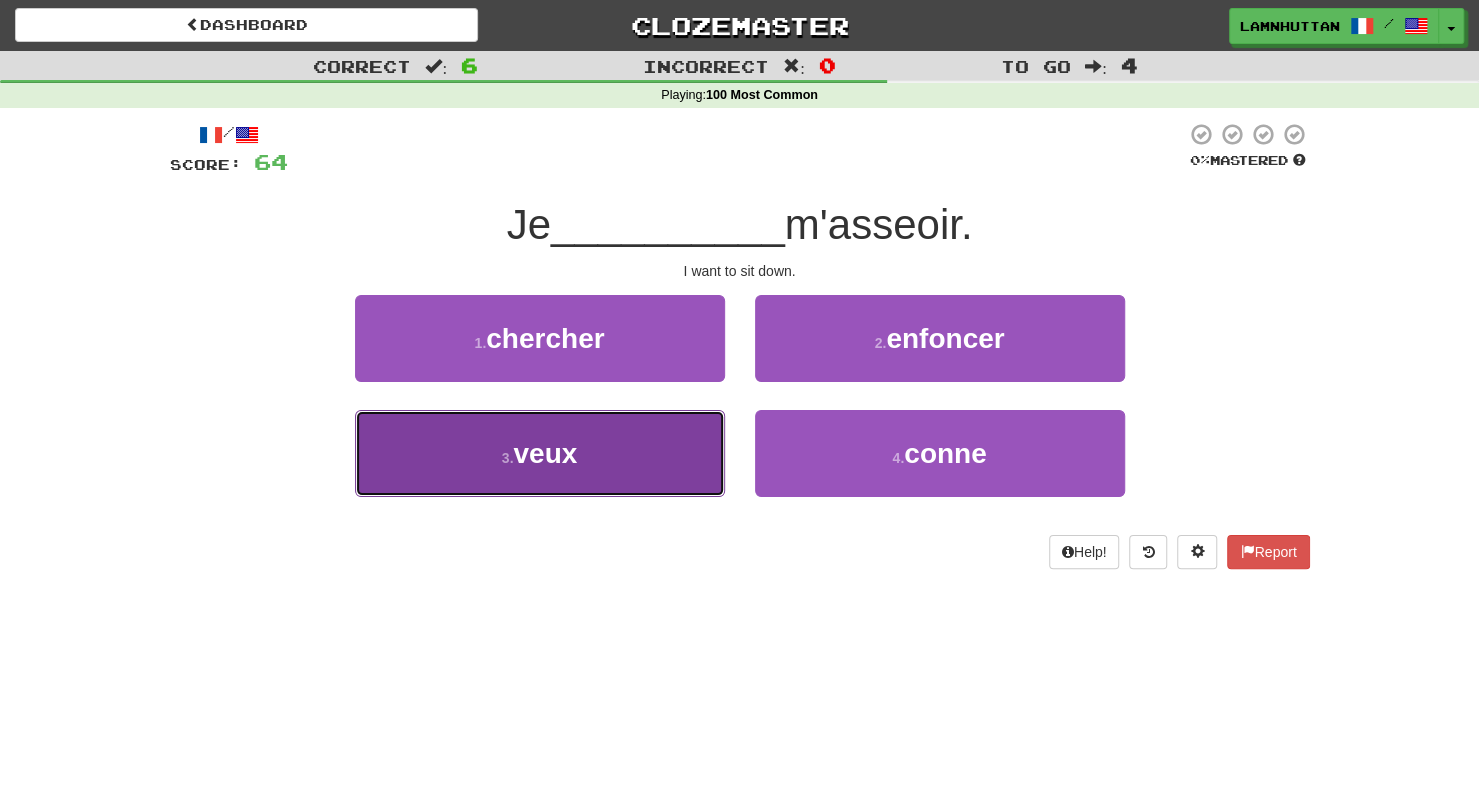 click on "3 .  veux" at bounding box center [540, 453] 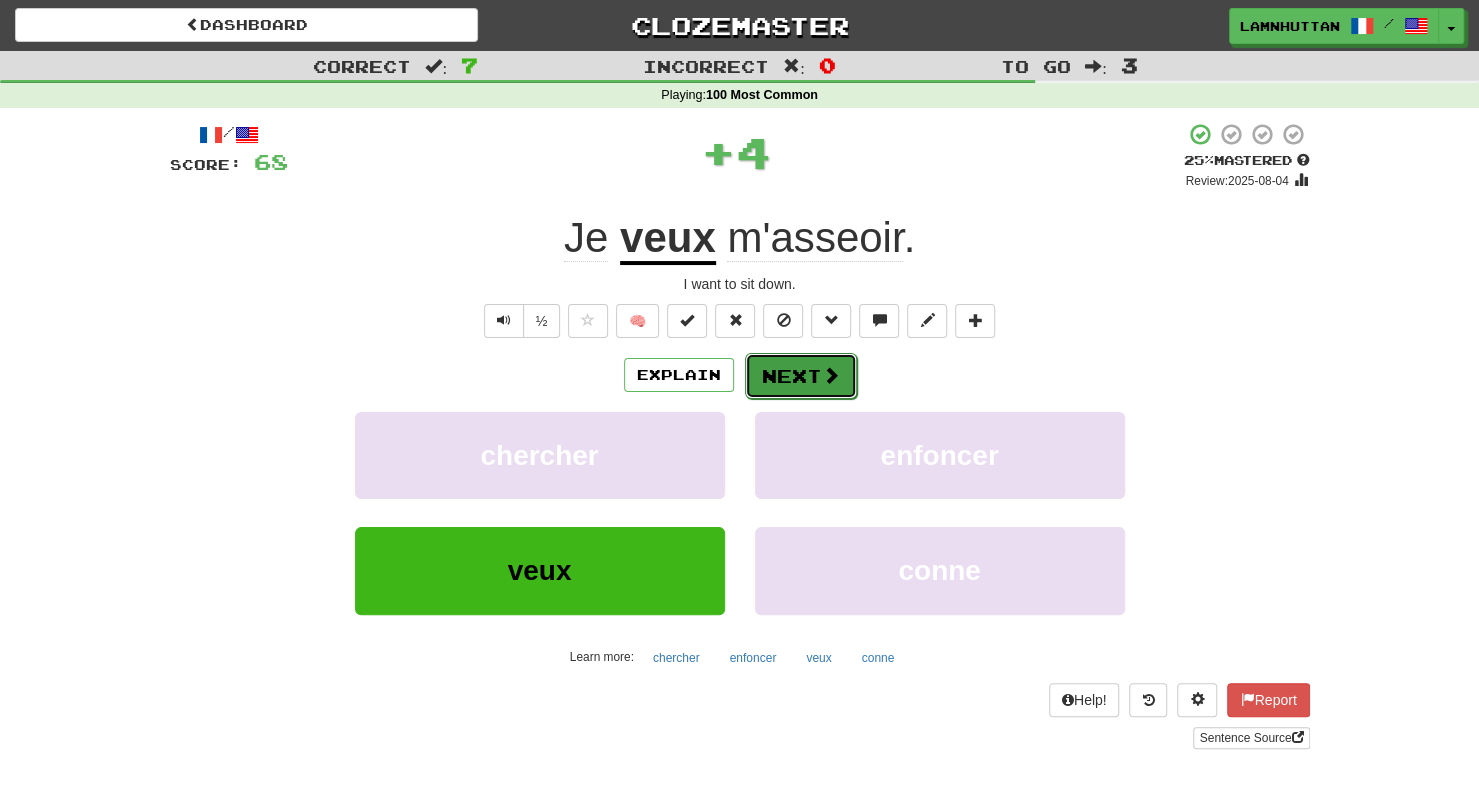 click on "Next" at bounding box center [801, 376] 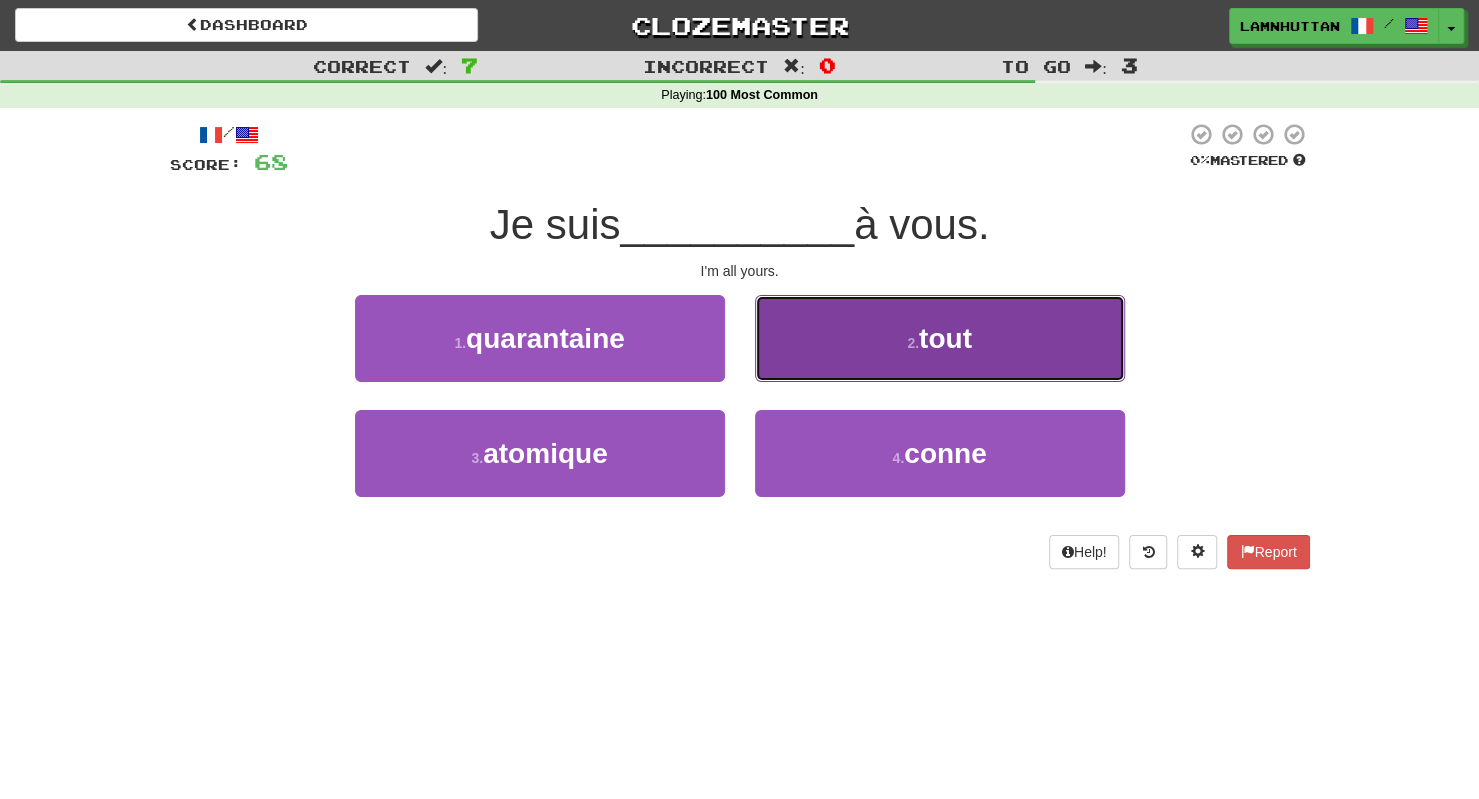 click on "tout" at bounding box center [945, 338] 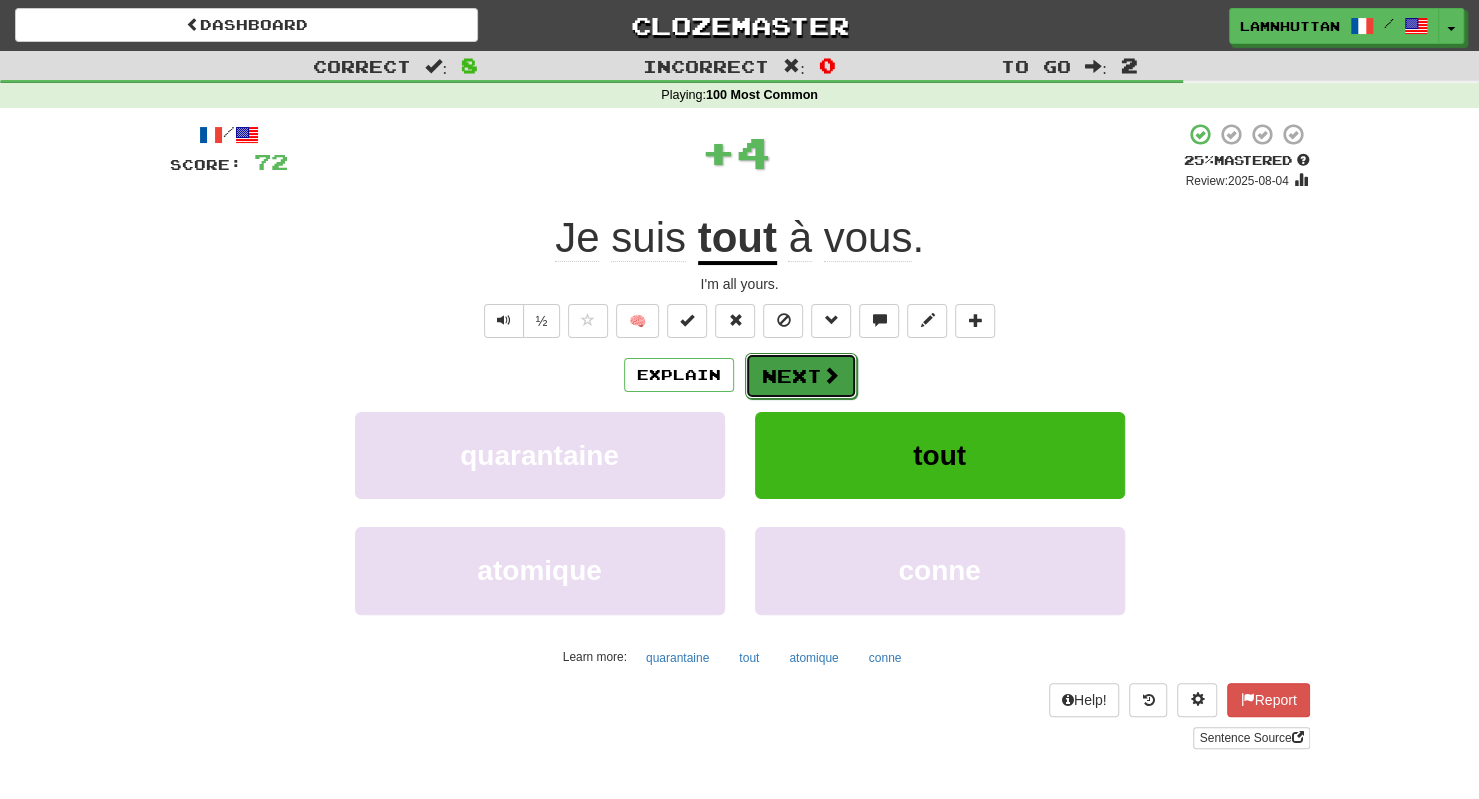 click on "Next" at bounding box center (801, 376) 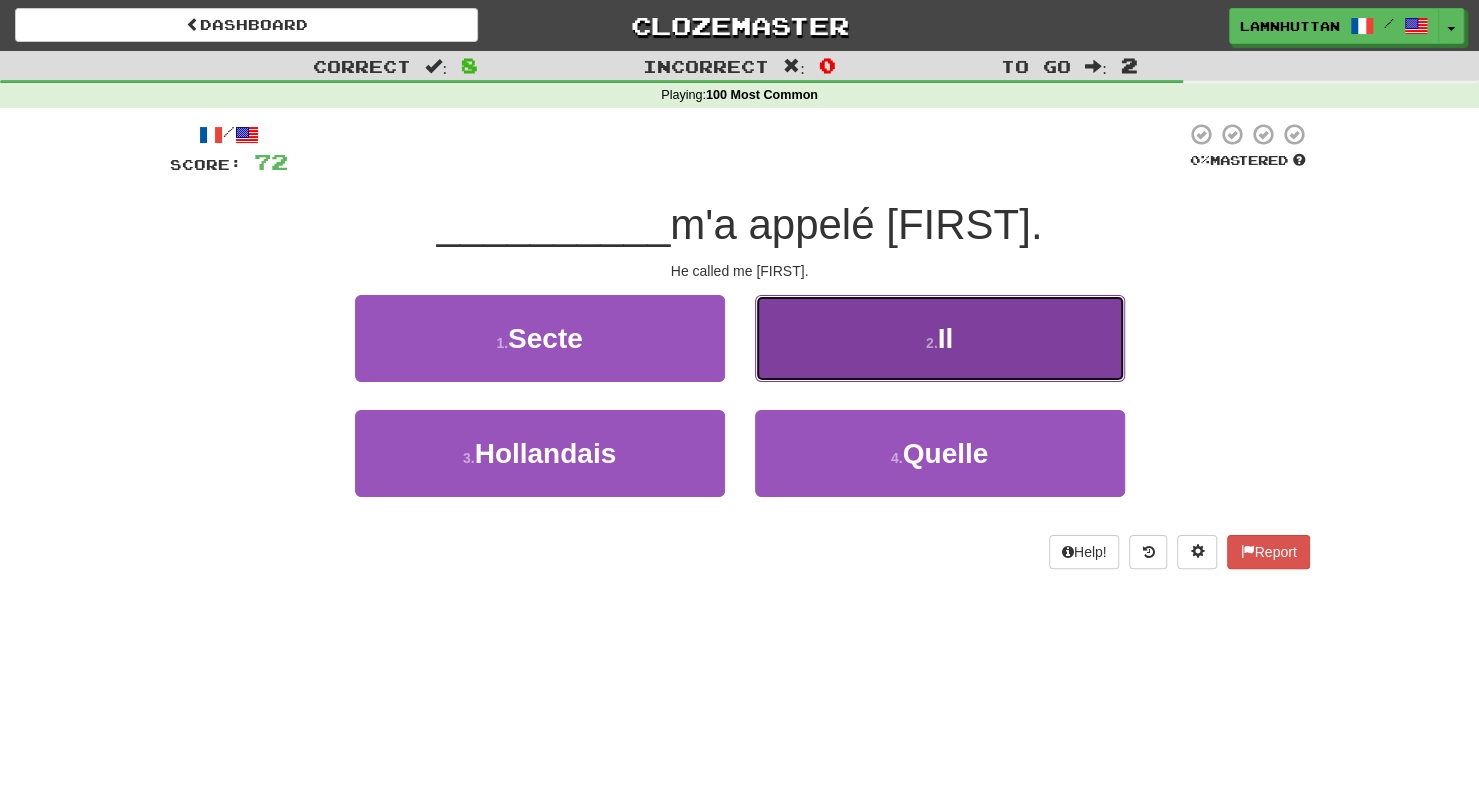 click on "2 .  Il" at bounding box center (940, 338) 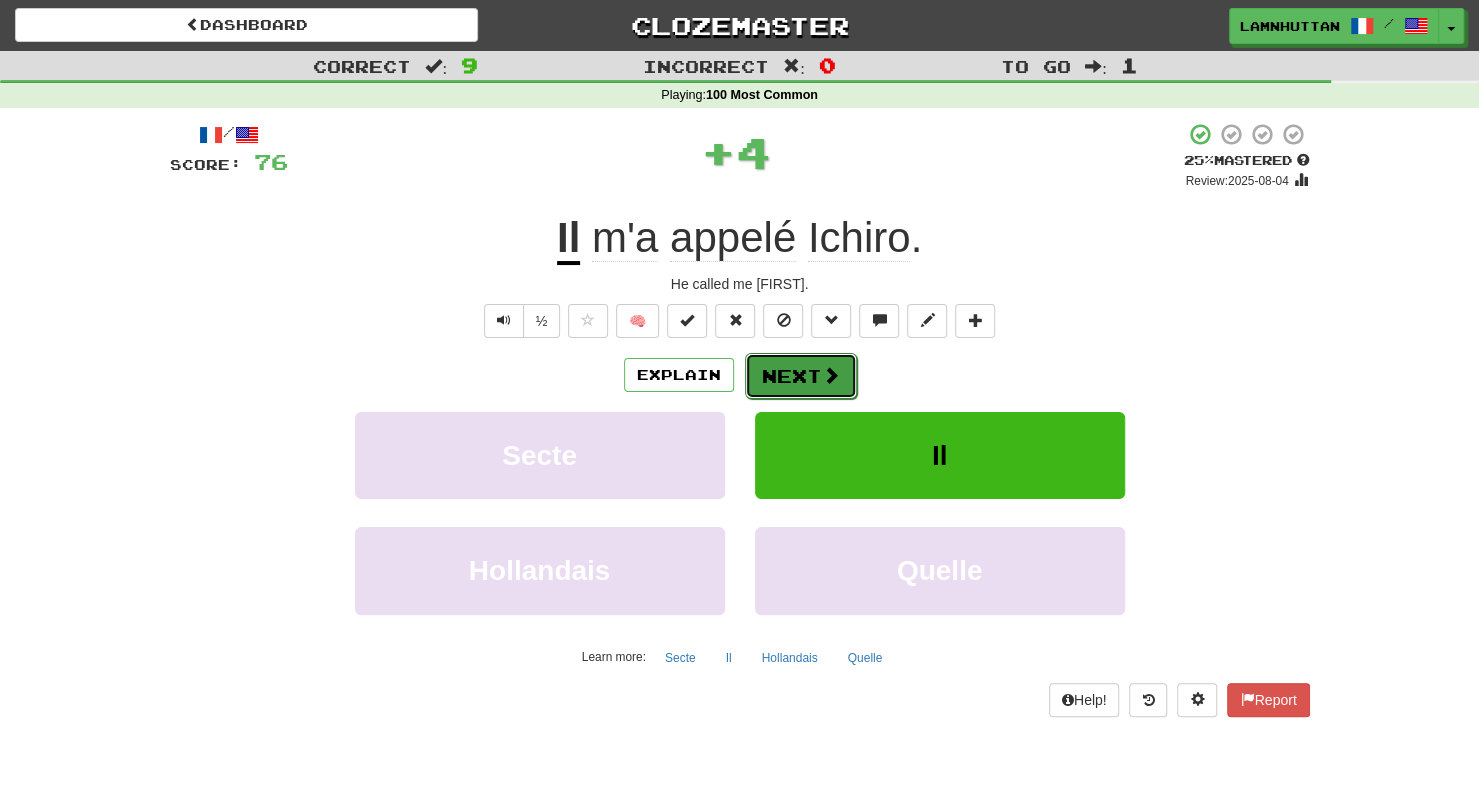 click on "Next" at bounding box center [801, 376] 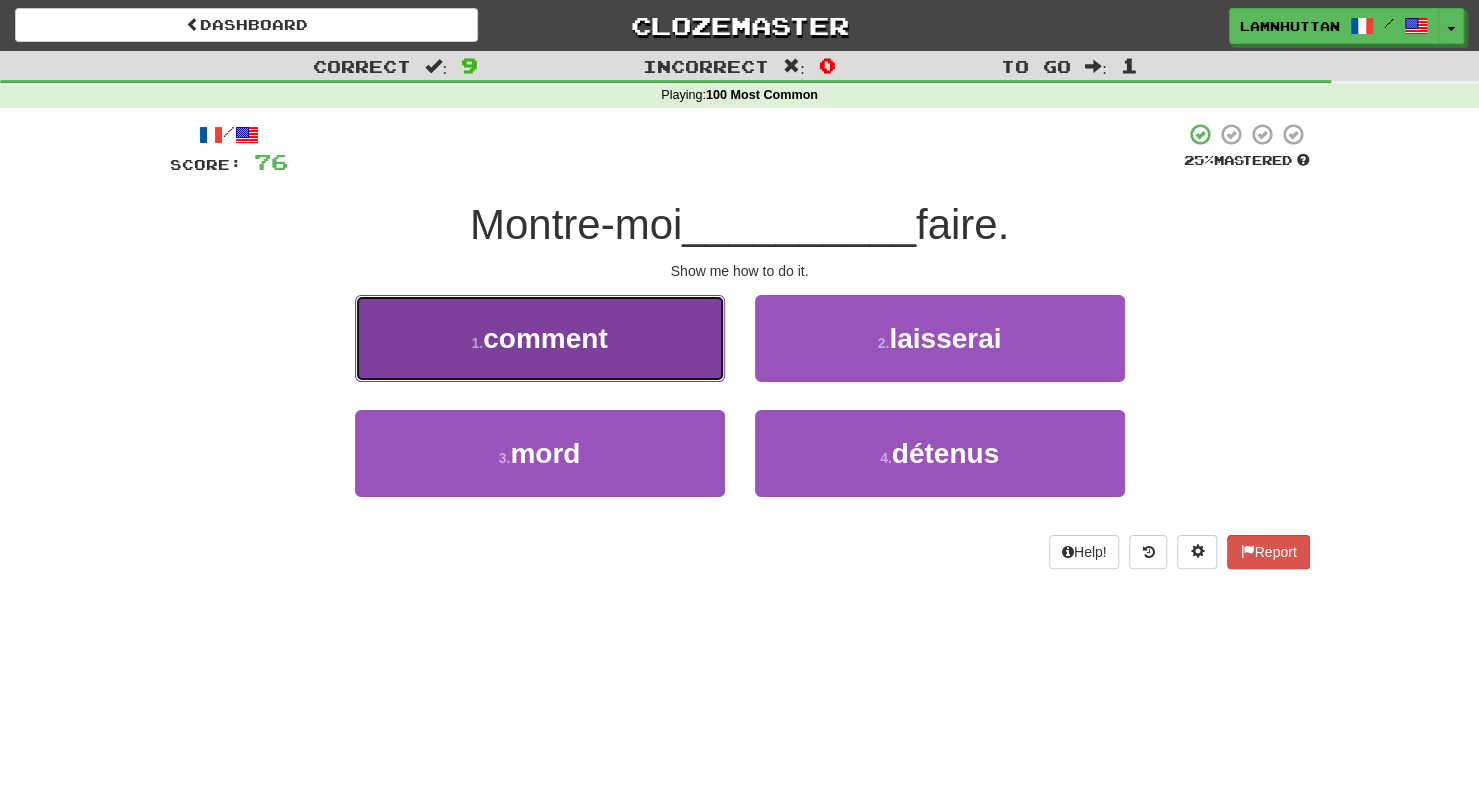 click on "1 .  comment" at bounding box center [540, 338] 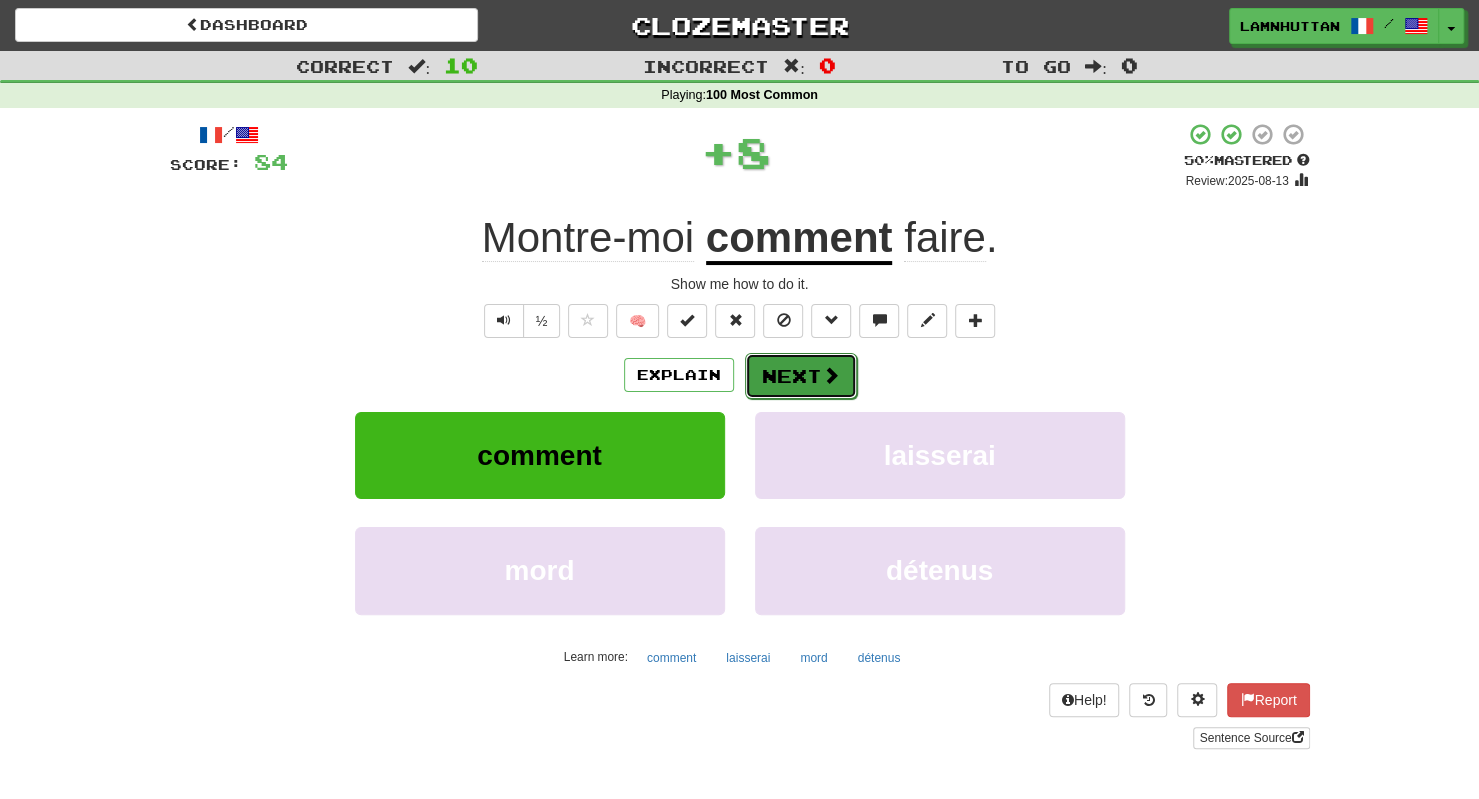 click on "Next" at bounding box center [801, 376] 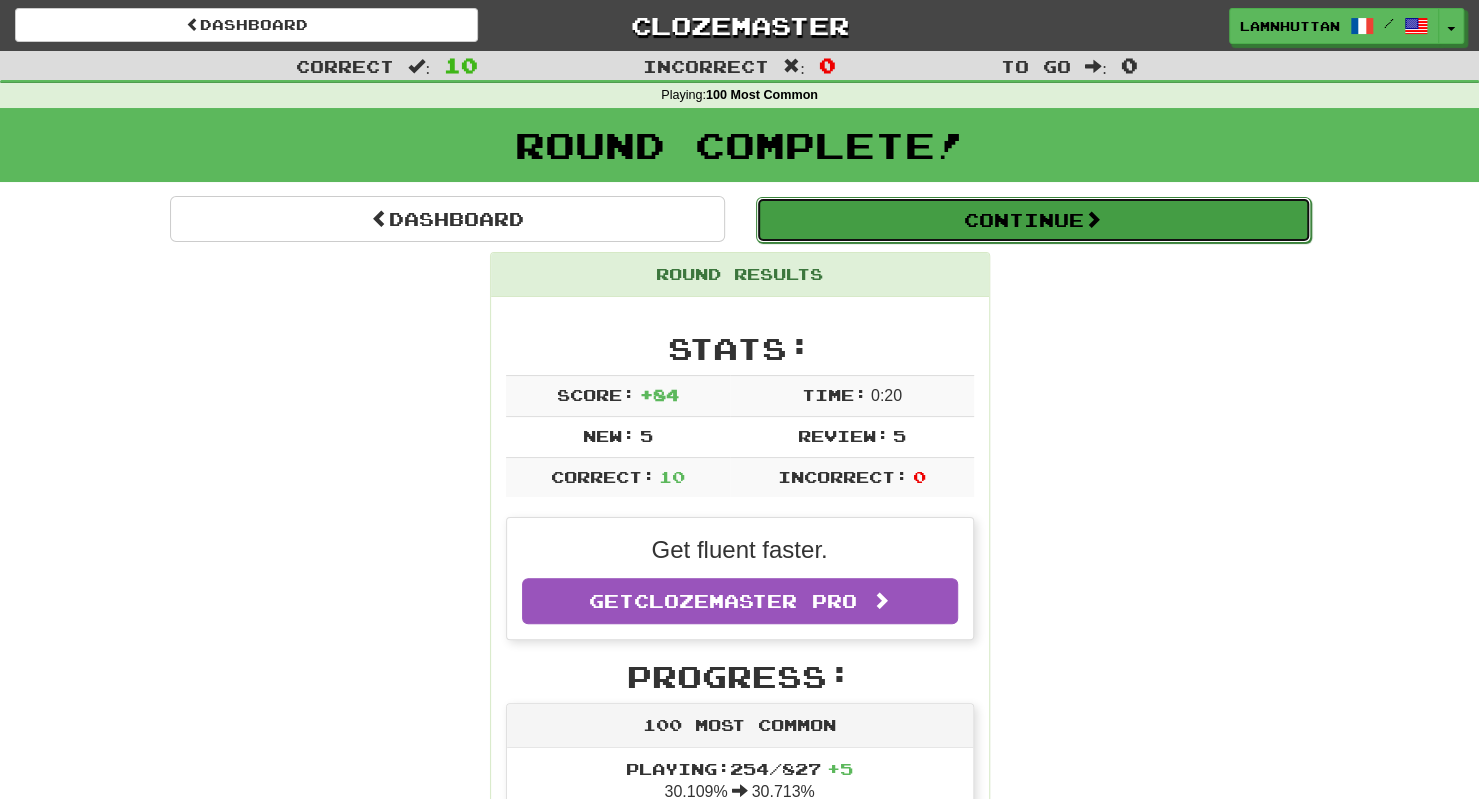 click on "Continue" at bounding box center (1033, 220) 